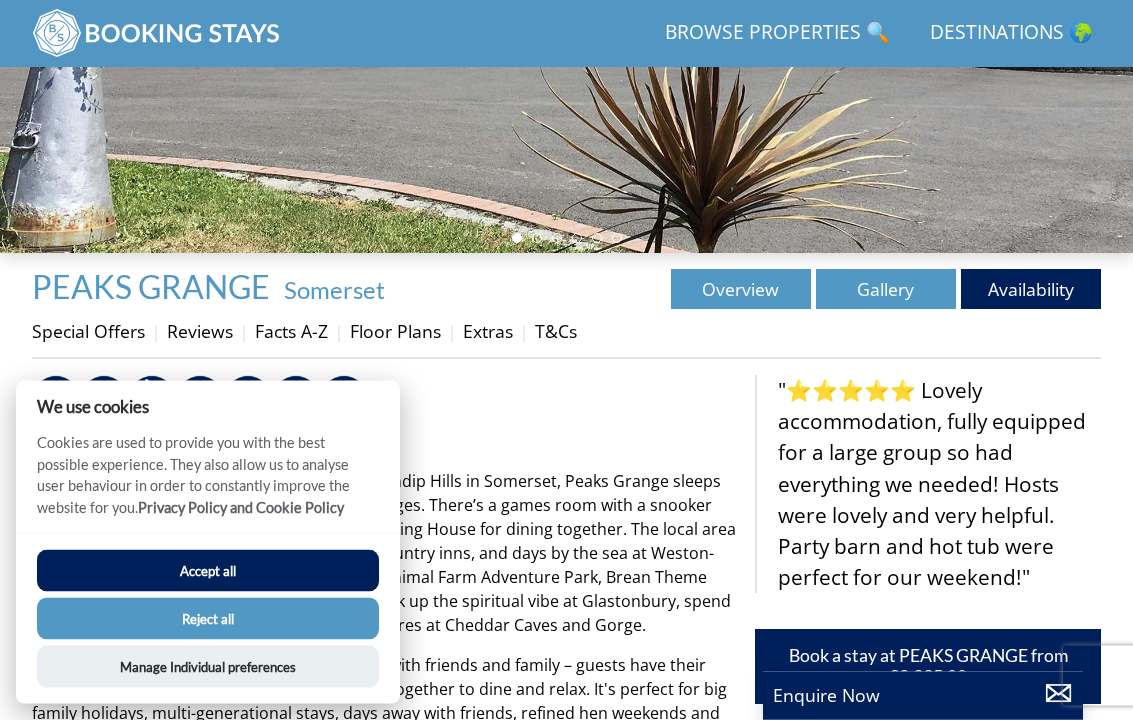 scroll, scrollTop: 448, scrollLeft: 0, axis: vertical 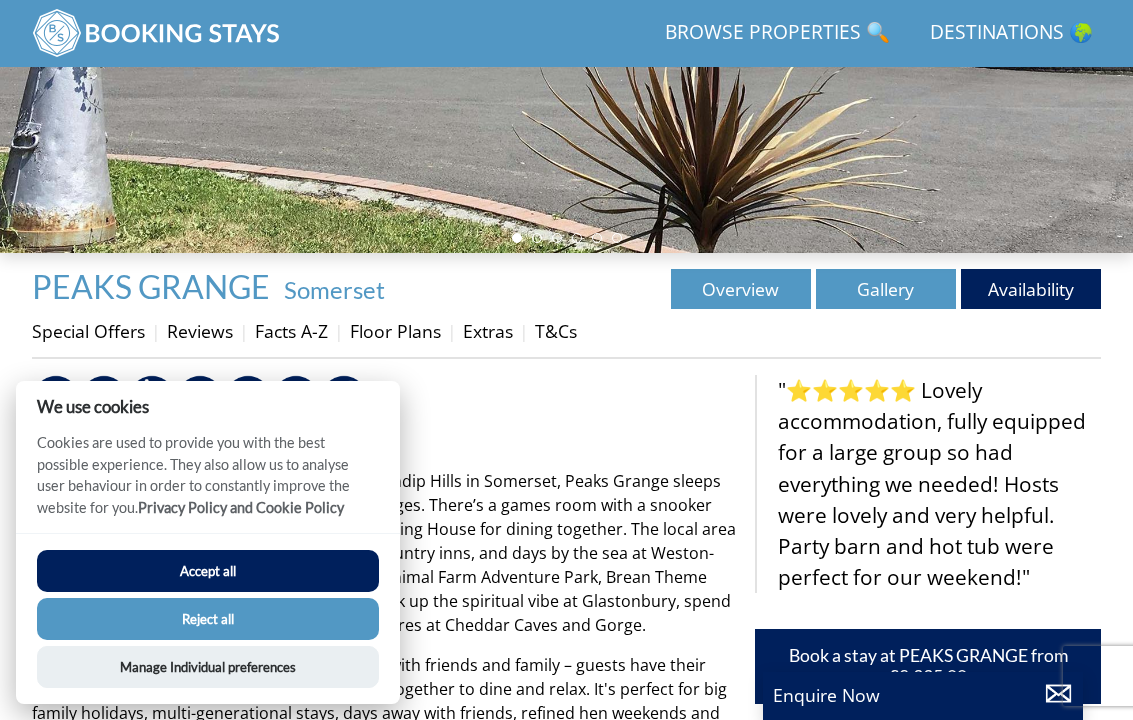 click on "Availability" at bounding box center (1031, 289) 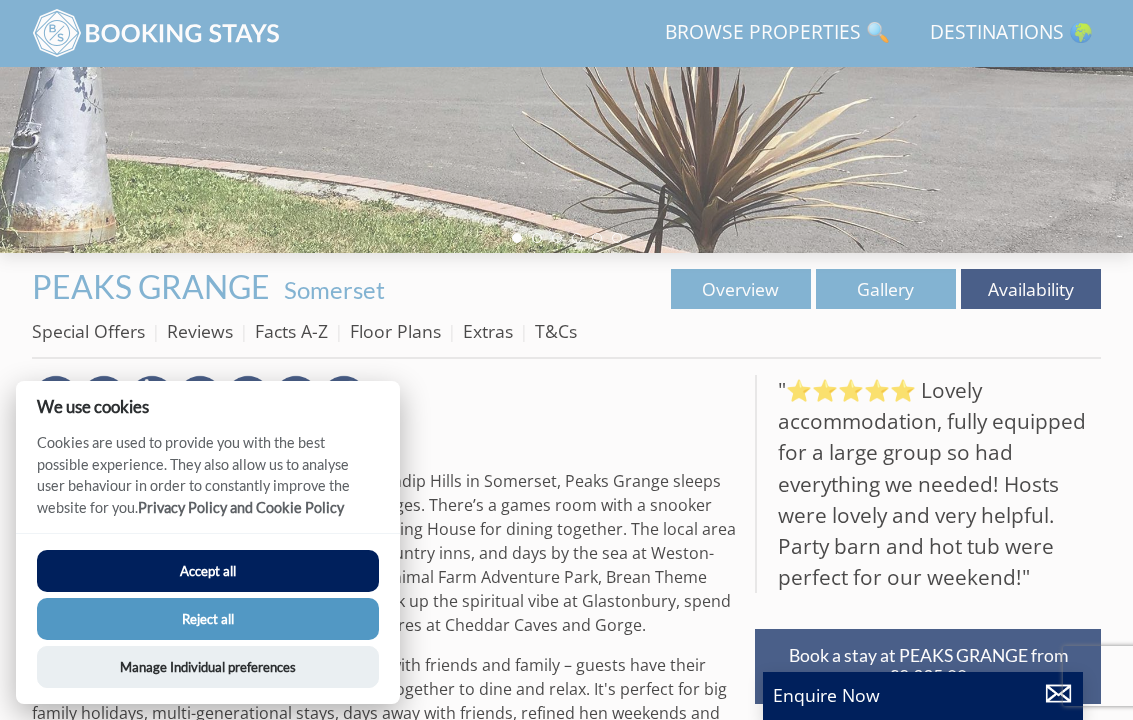 click on "Availability" at bounding box center [1031, 289] 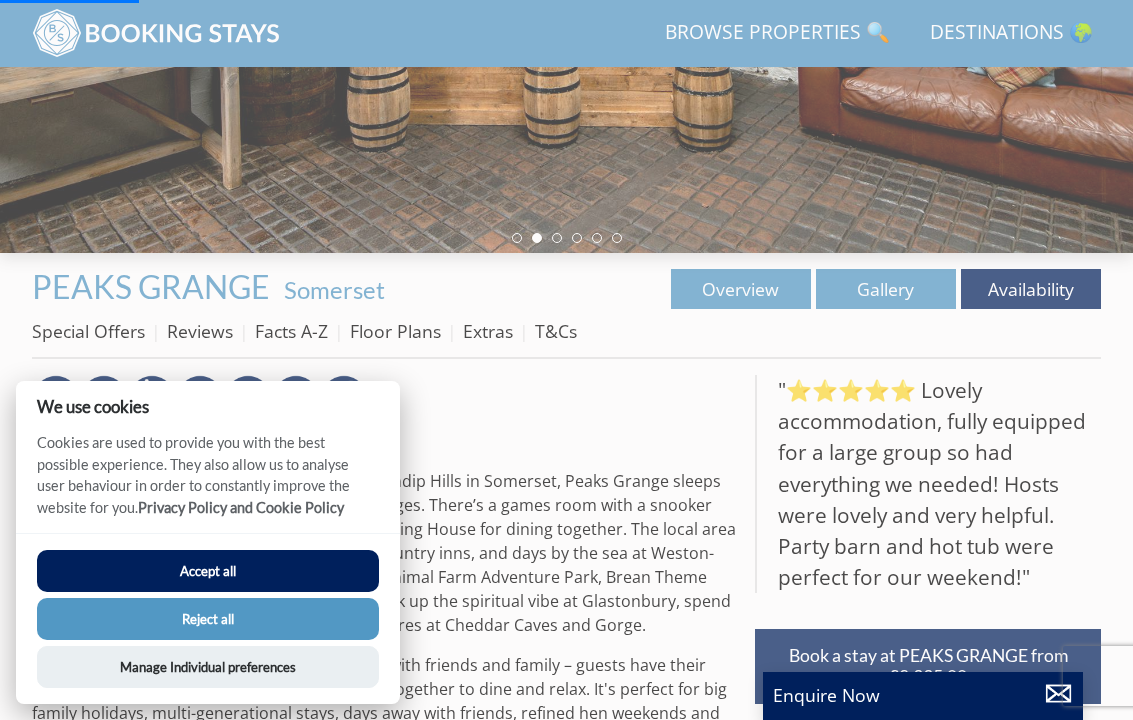 click on "Availability" at bounding box center [1031, 289] 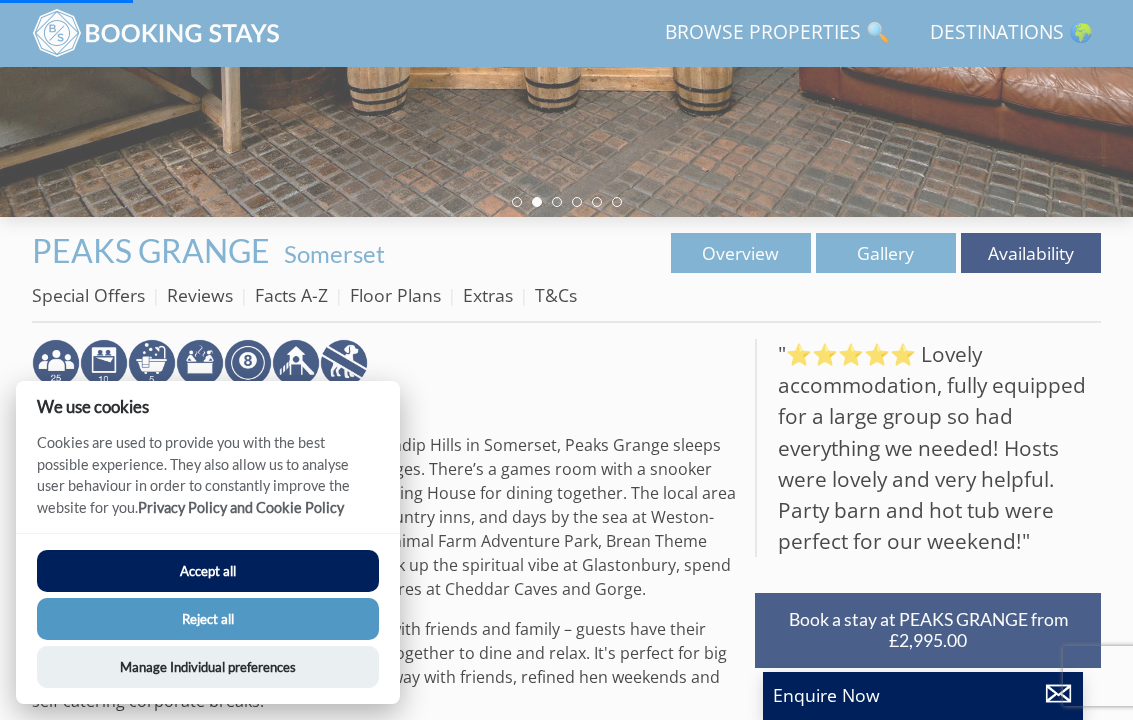 scroll, scrollTop: 507, scrollLeft: 0, axis: vertical 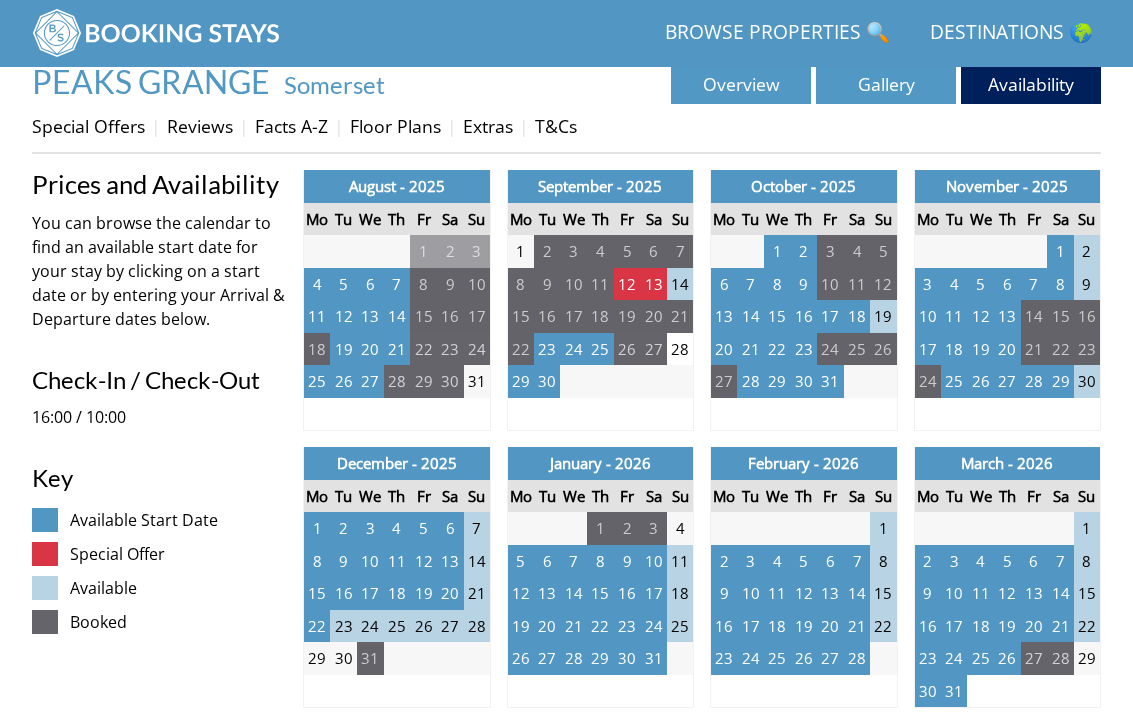 click on "1" at bounding box center [1060, 251] 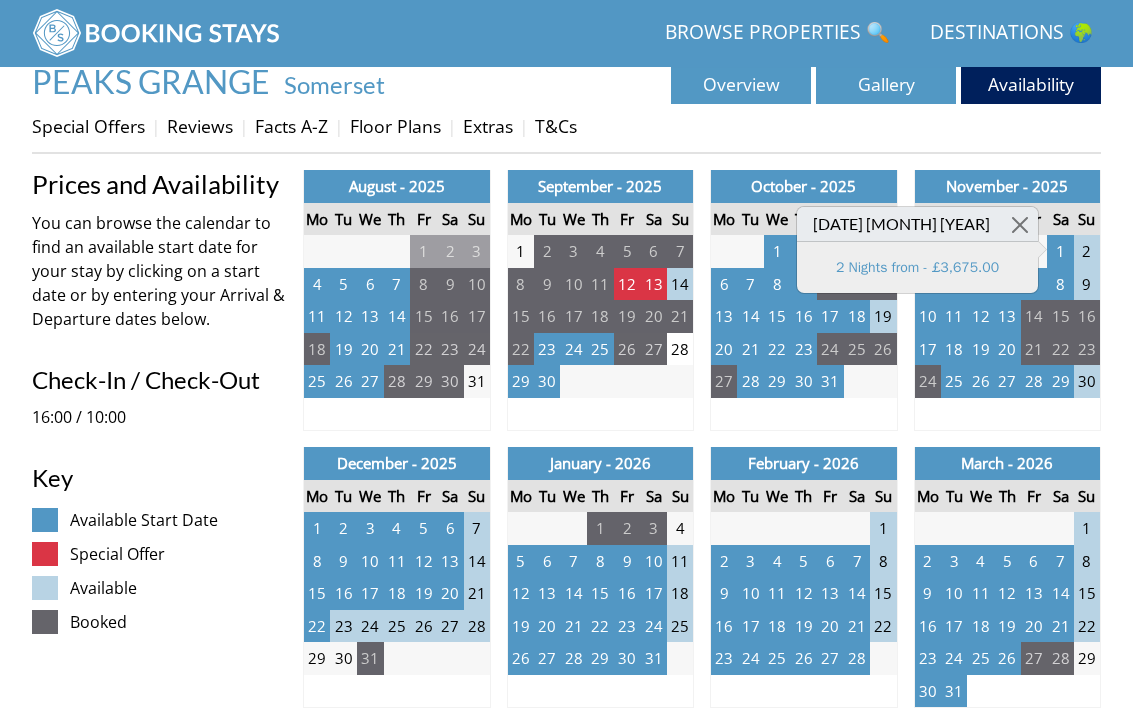 click on "1" at bounding box center [1060, 251] 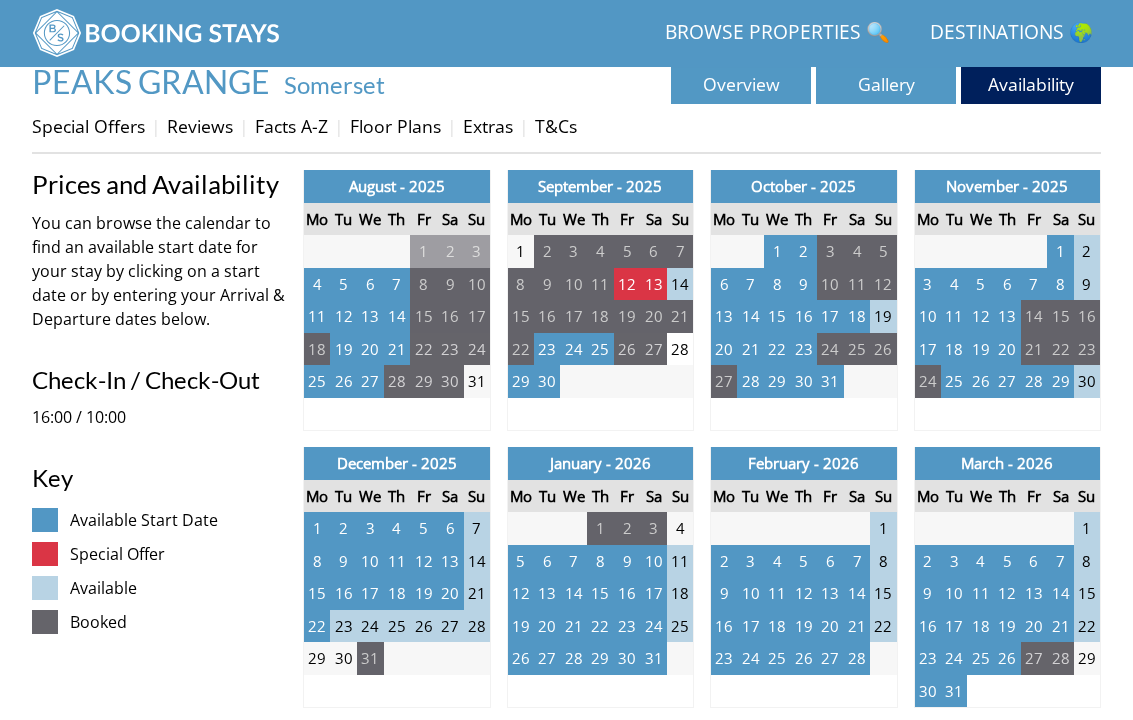 click on "1" at bounding box center [1060, 251] 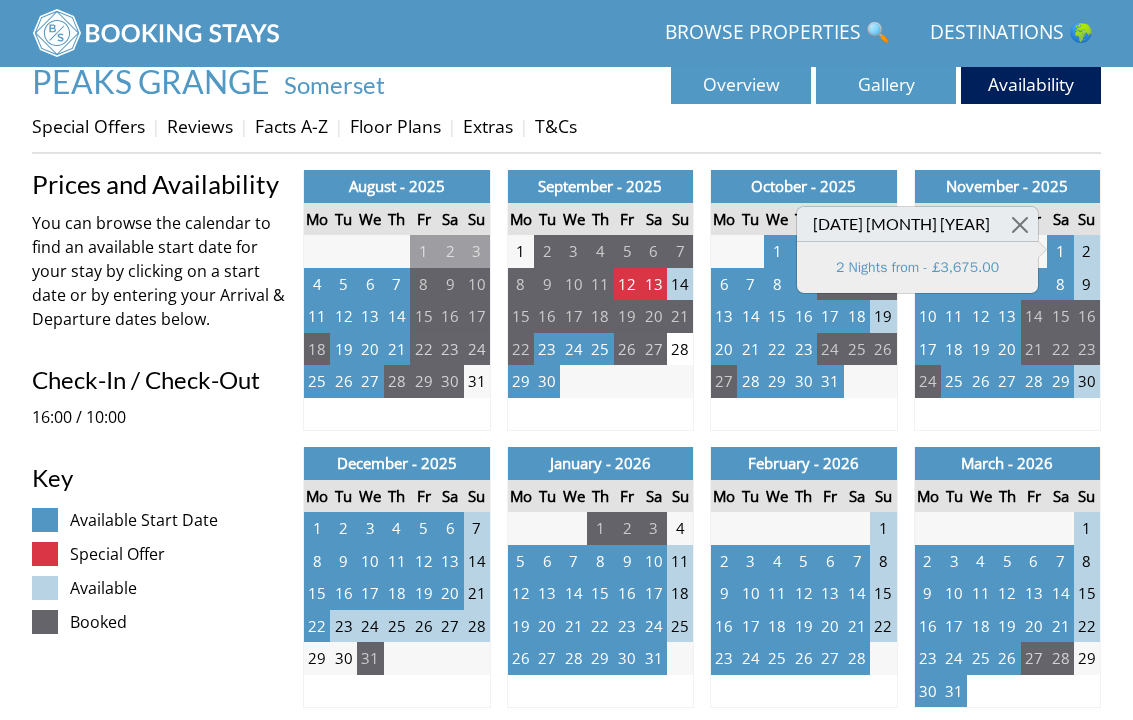 click on "8" at bounding box center (1060, 284) 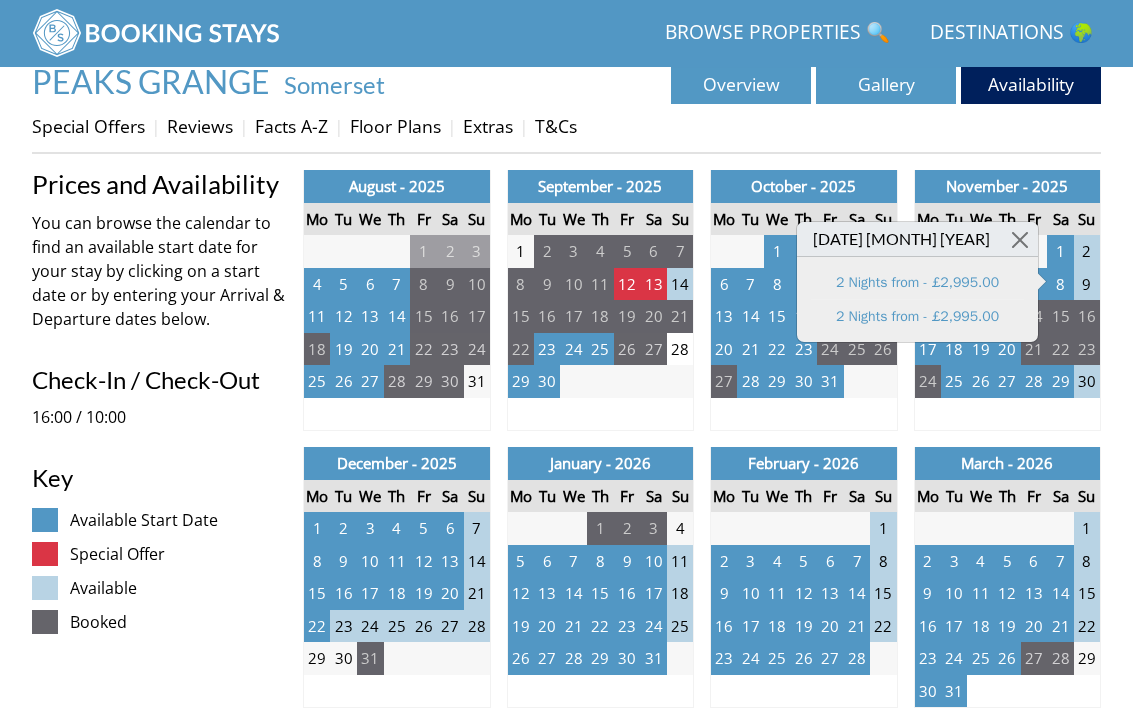 click on "2" at bounding box center (1087, 251) 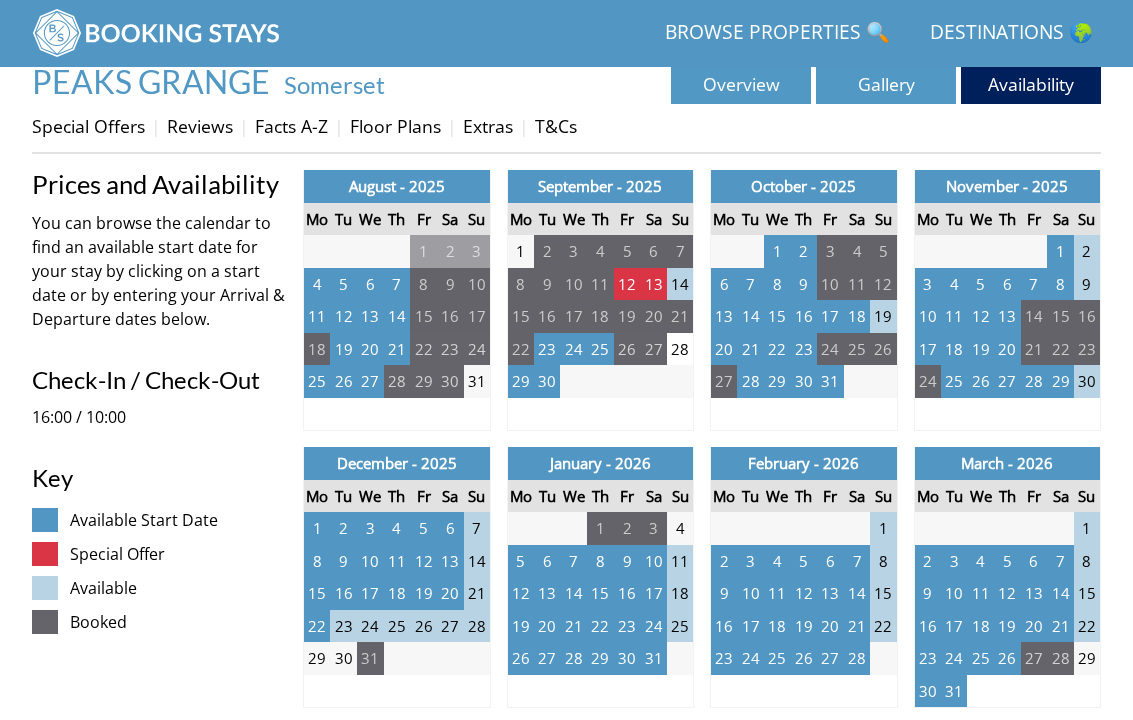 click on "2" at bounding box center [1087, 251] 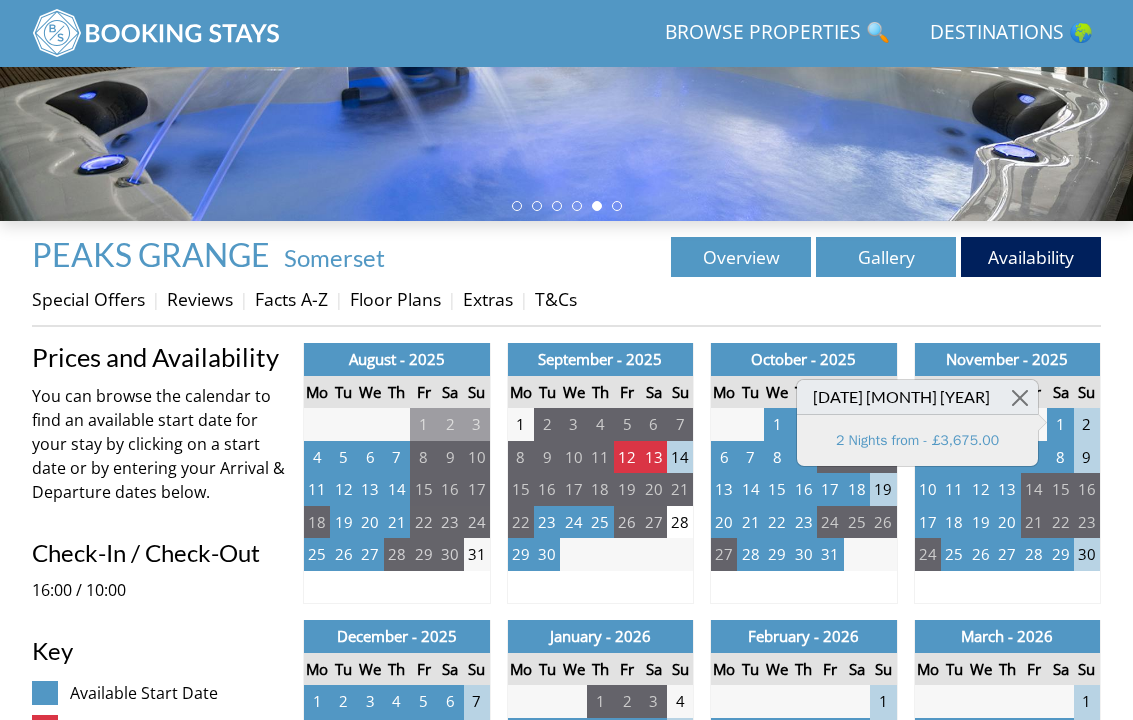 scroll, scrollTop: 482, scrollLeft: 0, axis: vertical 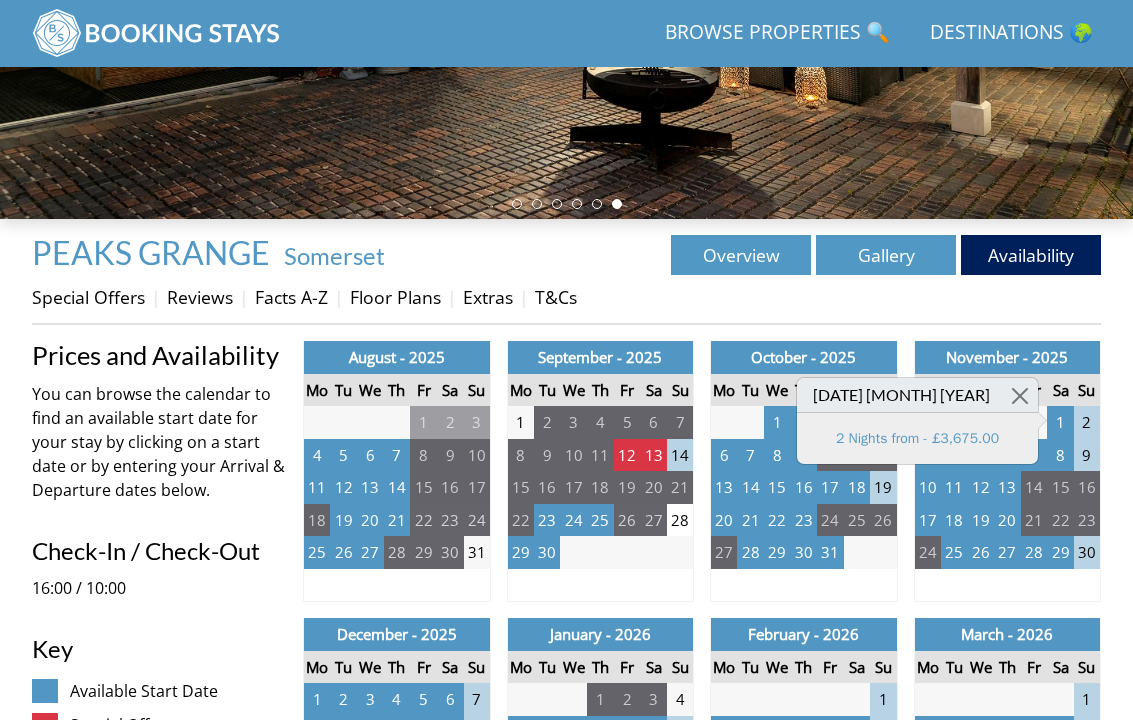 click on "Overview" at bounding box center [741, 255] 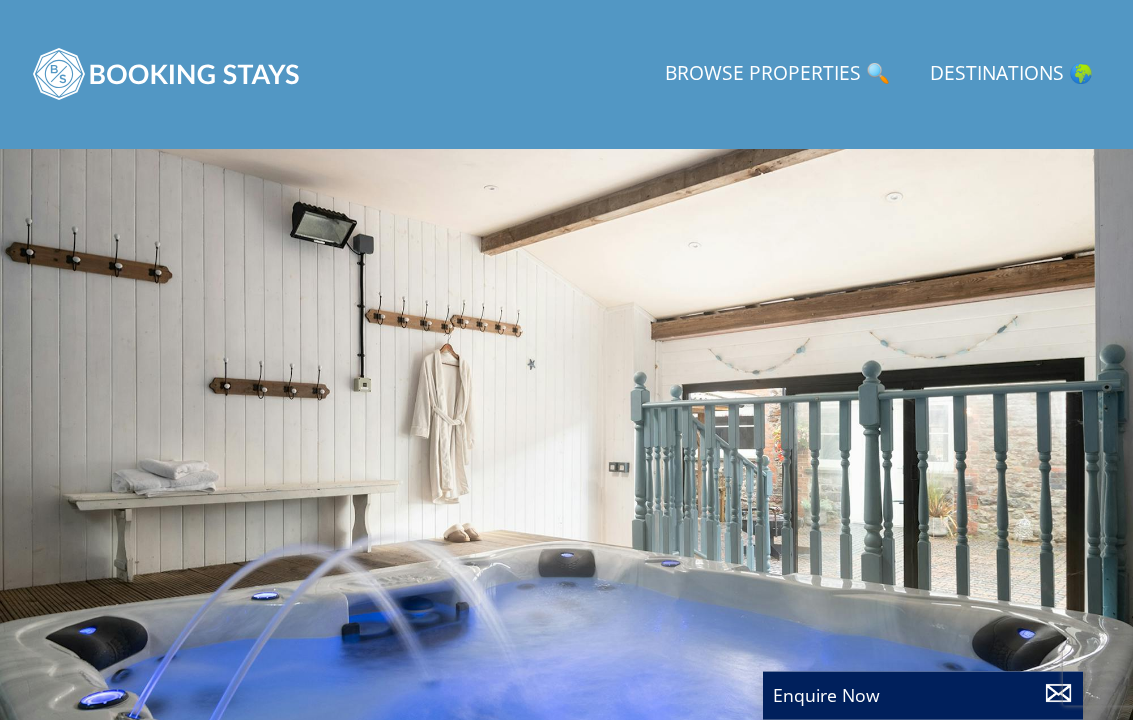 scroll, scrollTop: 27, scrollLeft: 0, axis: vertical 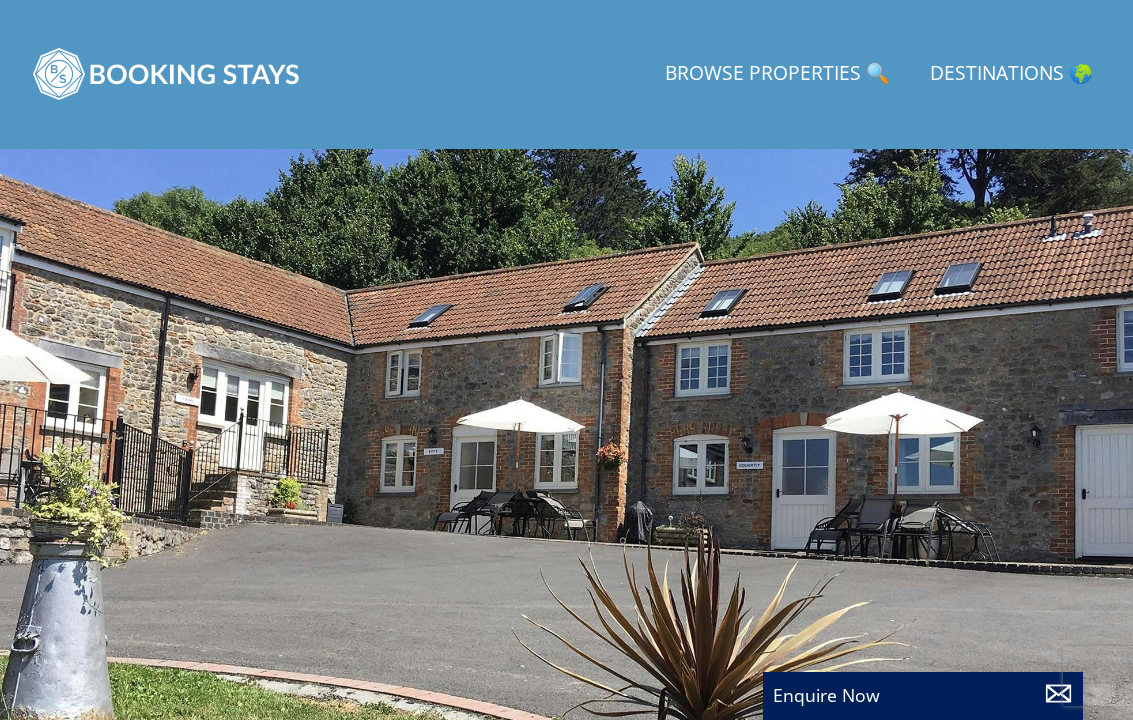 click at bounding box center (566, 439) 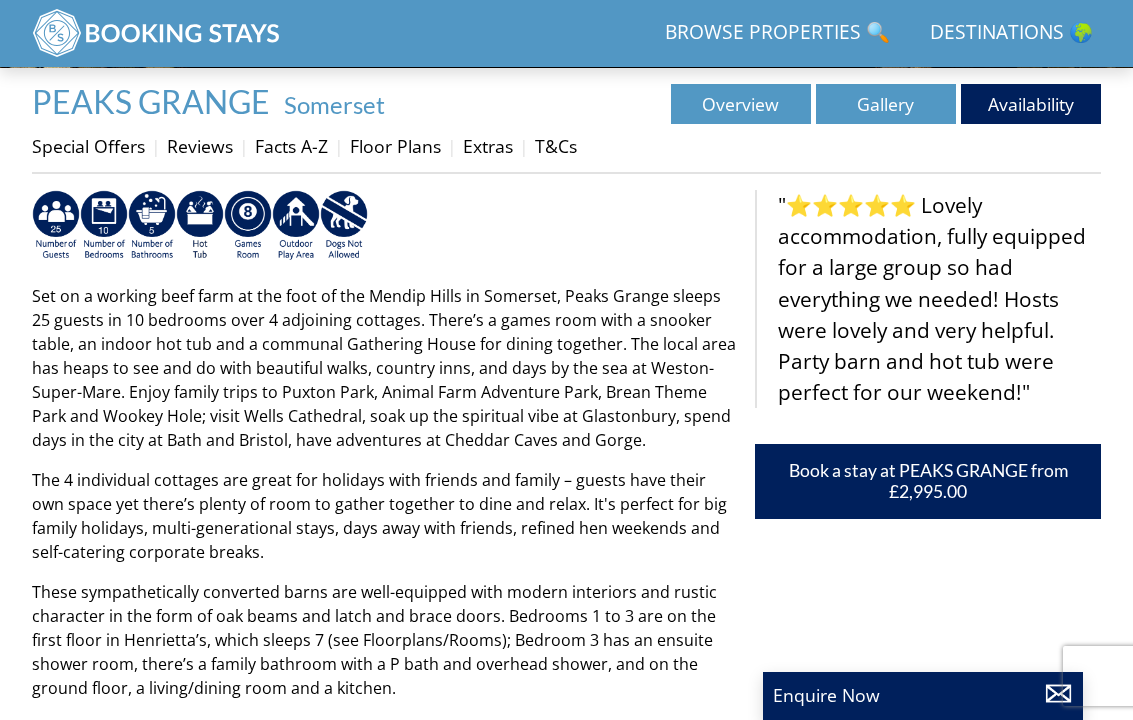 scroll, scrollTop: 658, scrollLeft: 0, axis: vertical 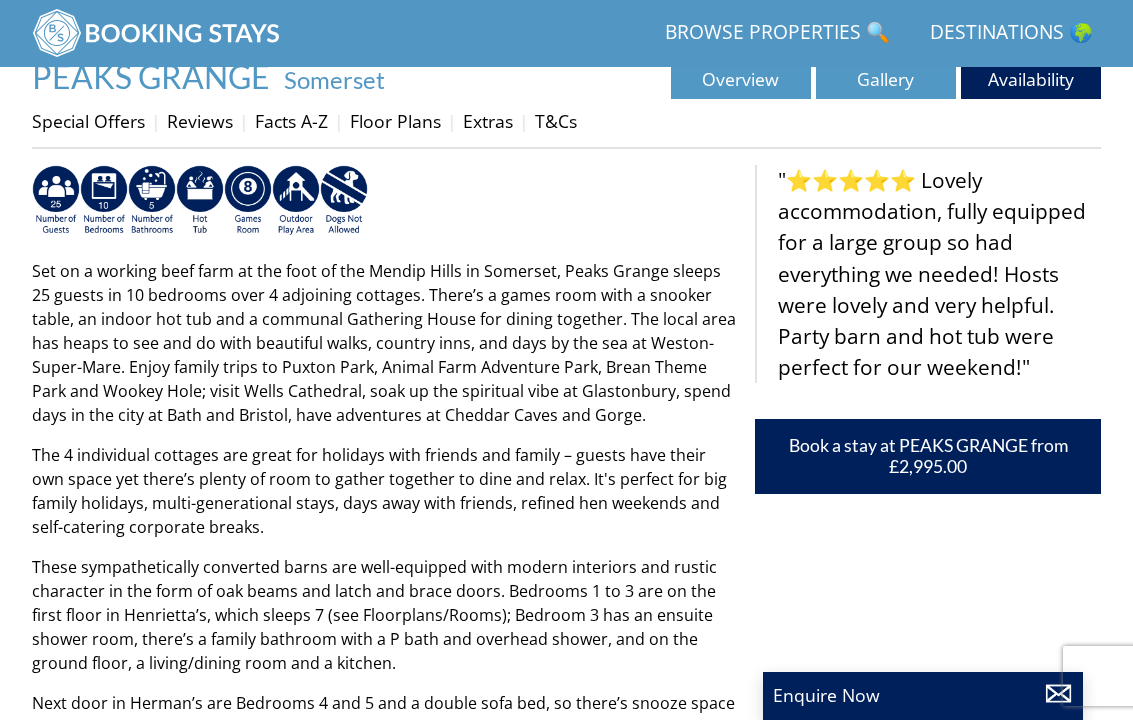 click on ""⭐⭐⭐⭐⭐ Lovely accommodation, fully equipped for a large group so had everything we needed! Hosts were lovely and very helpful. Party barn and hot tub were perfect for our weekend!"
Book a stay at PEAKS GRANGE from £2,995.00" at bounding box center [928, 963] 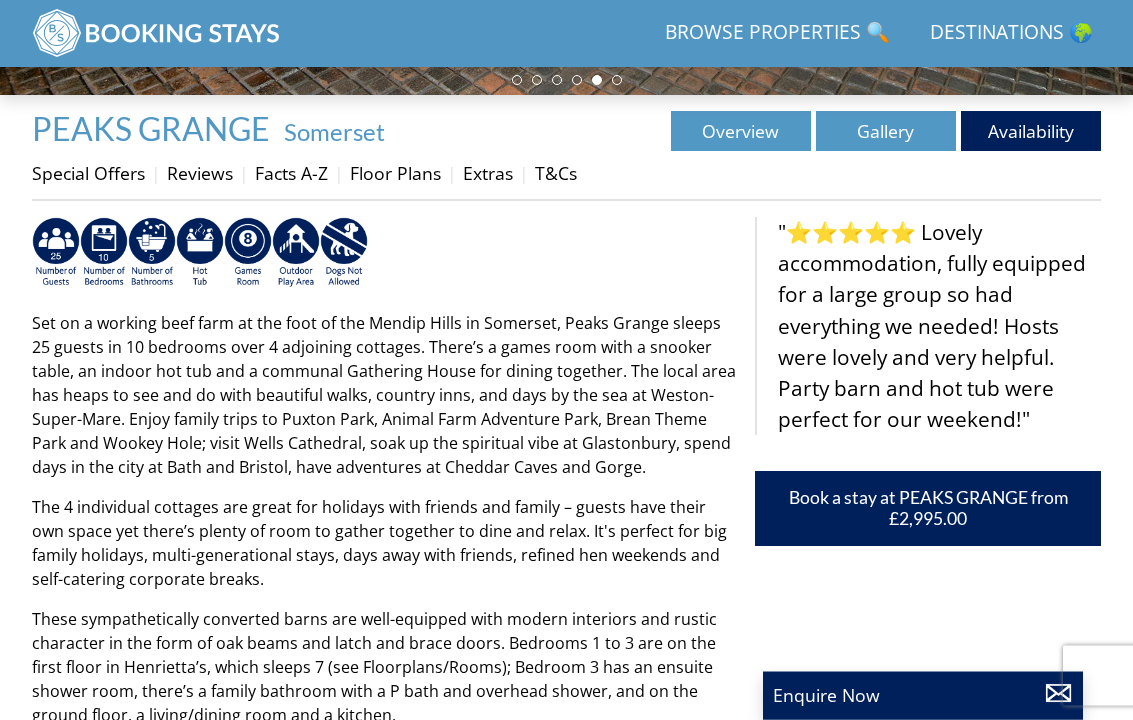 scroll, scrollTop: 606, scrollLeft: 0, axis: vertical 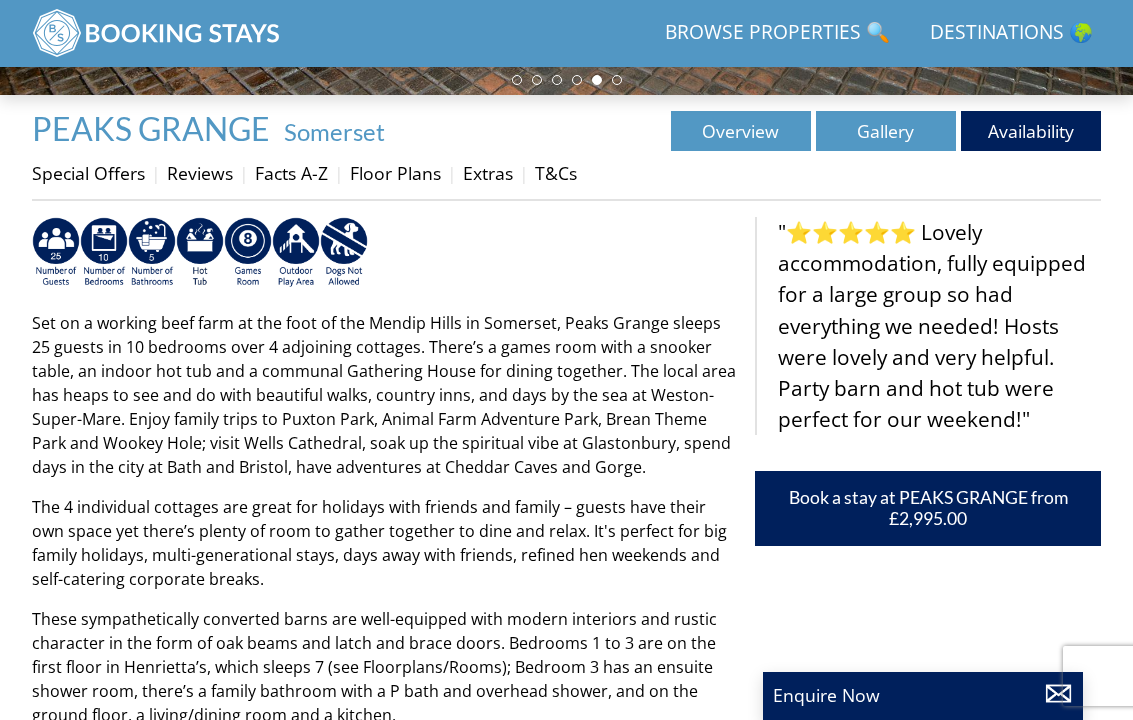 click on "Book a stay at PEAKS GRANGE from £2,995.00" at bounding box center (928, 508) 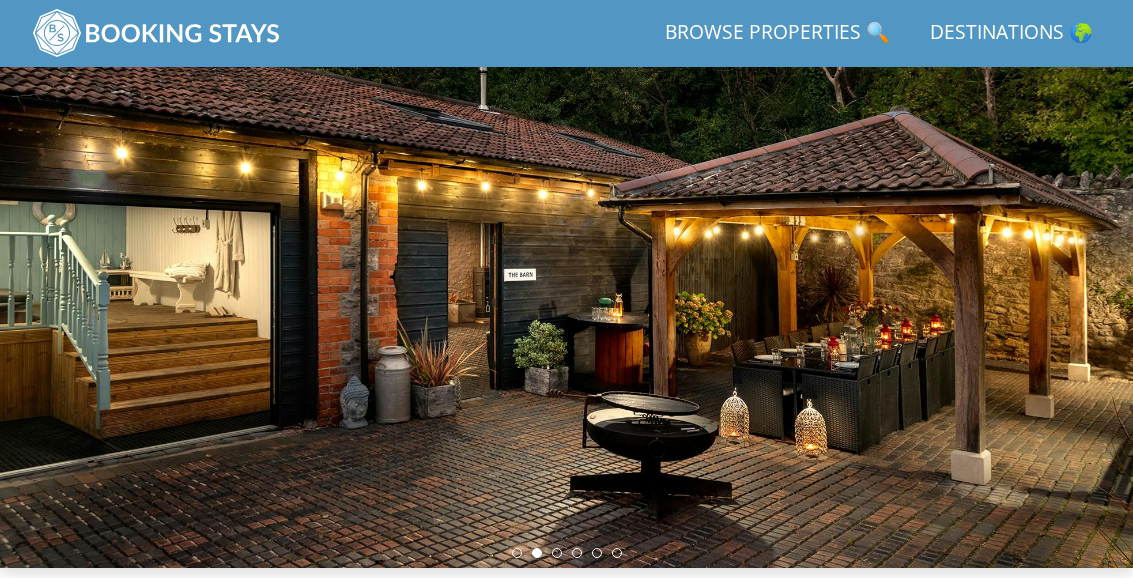 scroll, scrollTop: 0, scrollLeft: 0, axis: both 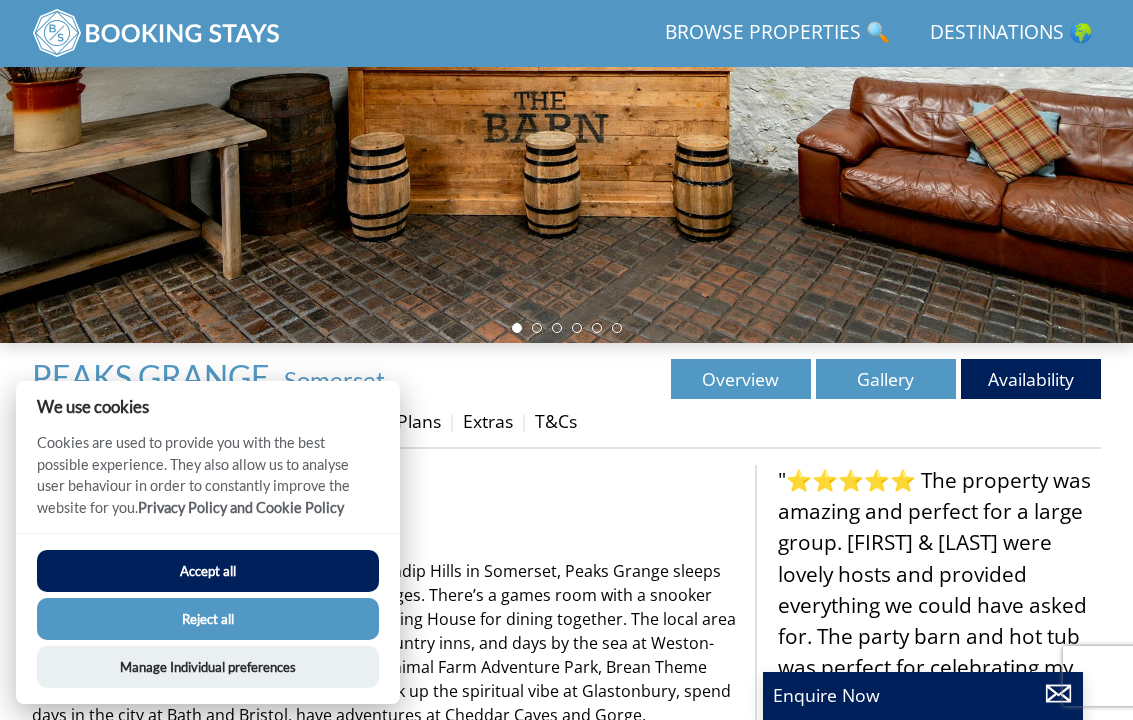 click on "Accept all" at bounding box center (208, 571) 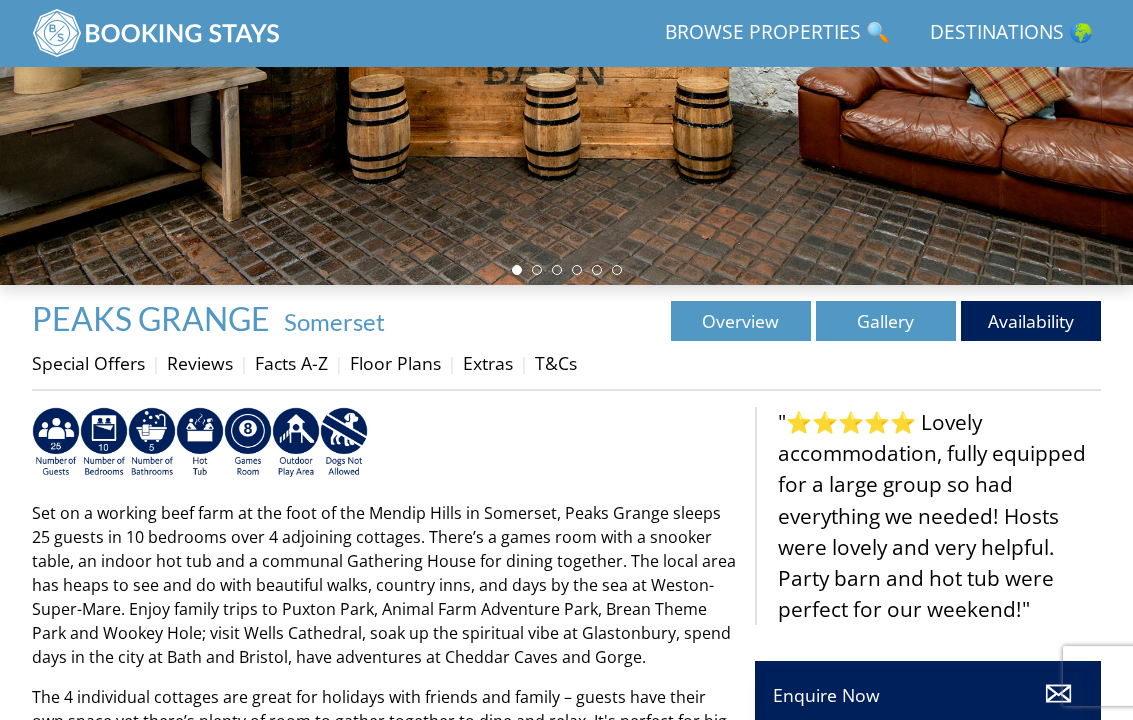 scroll, scrollTop: 431, scrollLeft: 0, axis: vertical 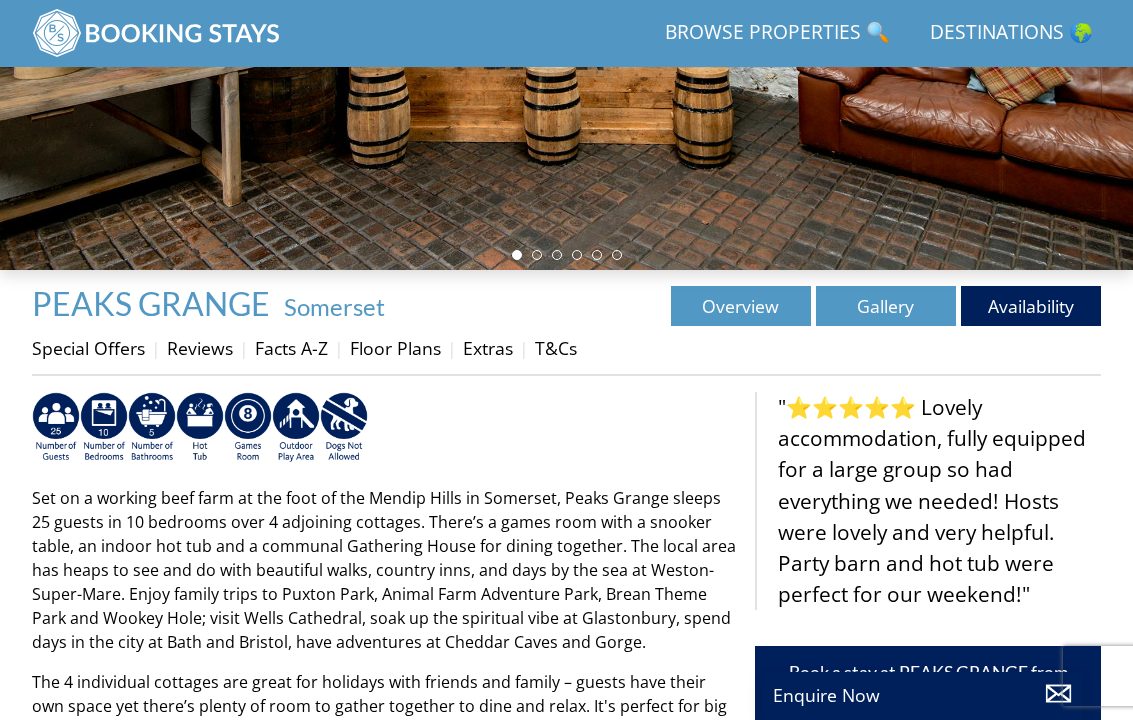 click on "Floor Plans" at bounding box center (395, 348) 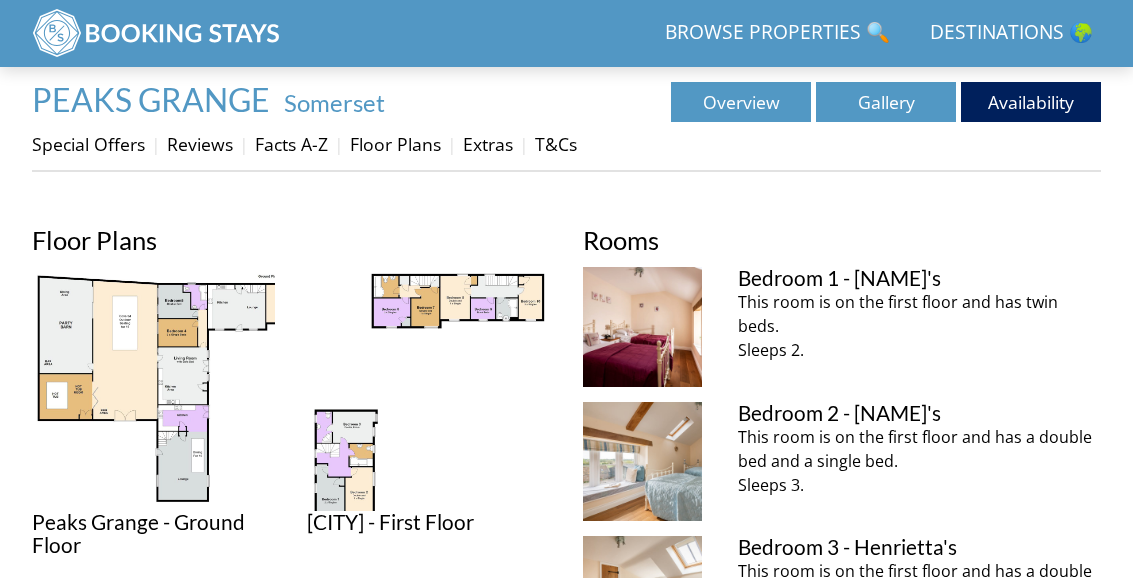 scroll, scrollTop: 635, scrollLeft: 0, axis: vertical 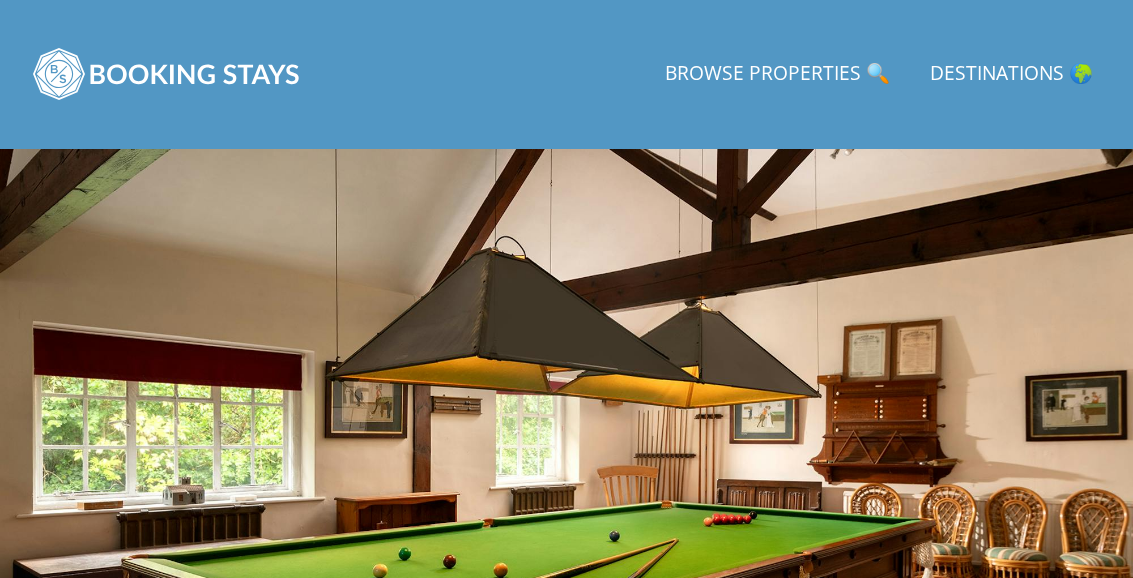 click on "Browse Properties 🔍" at bounding box center [777, 74] 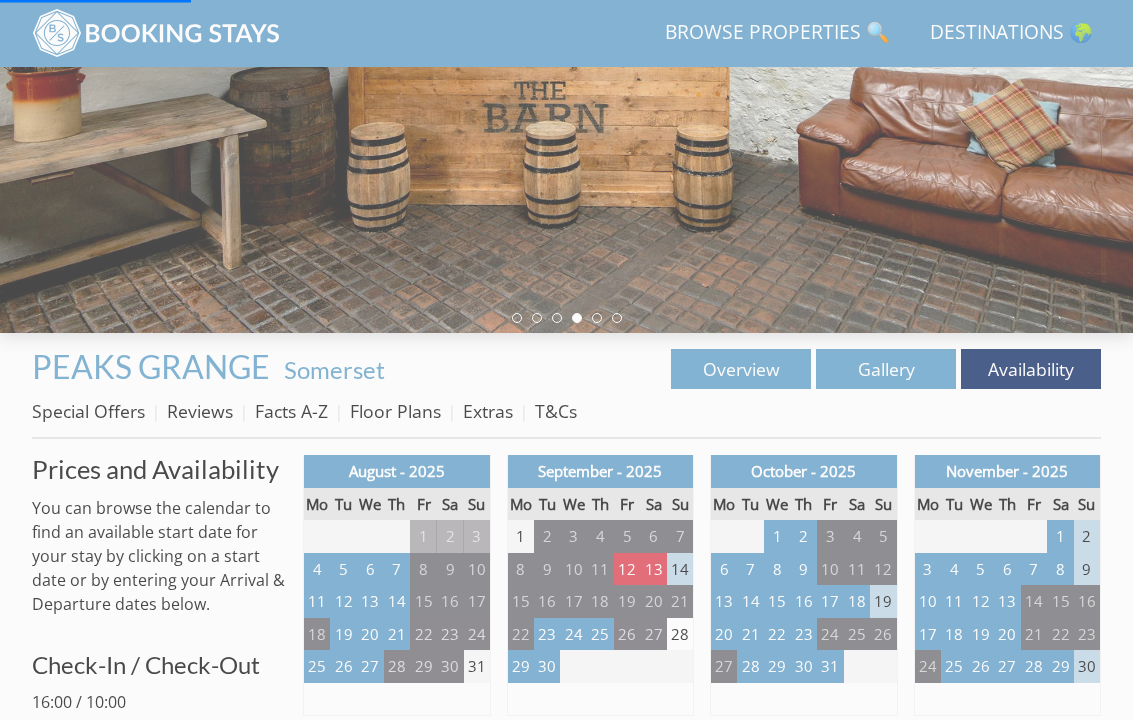 scroll, scrollTop: 370, scrollLeft: 0, axis: vertical 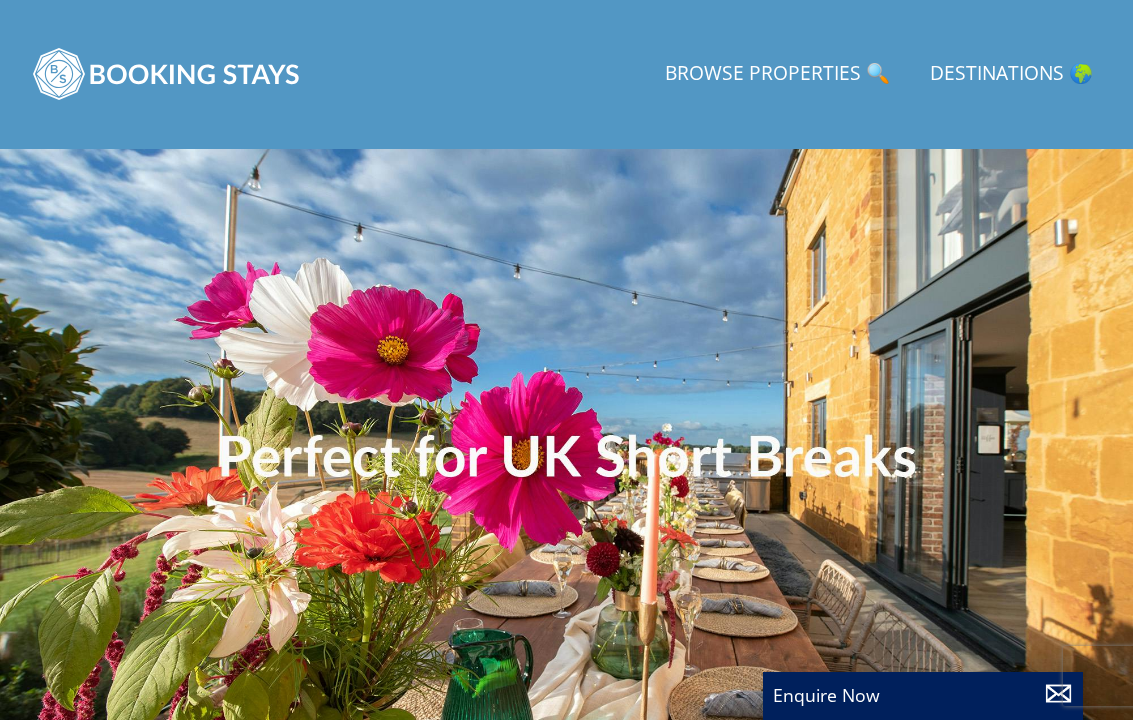 click on "Destinations 🌍" at bounding box center [1011, 74] 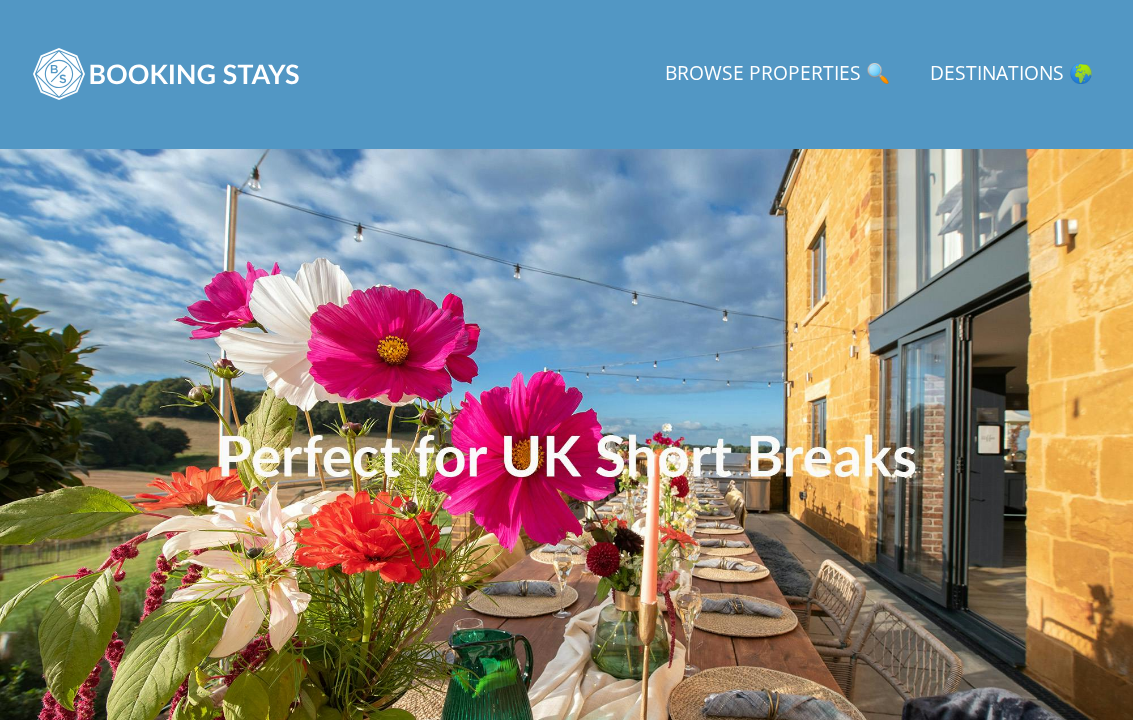 click at bounding box center [167, 74] 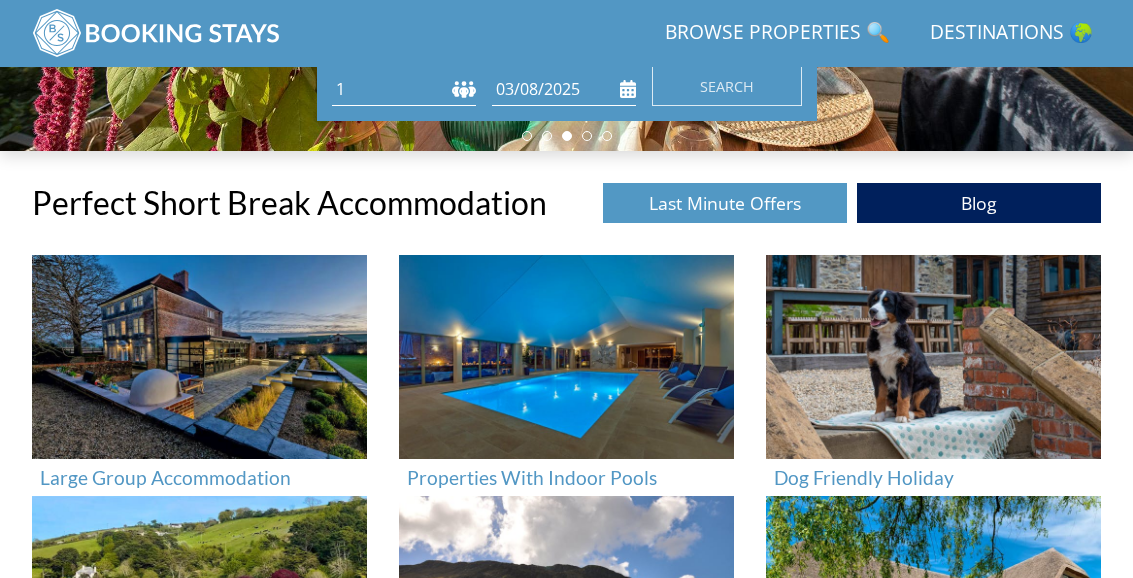 scroll, scrollTop: 516, scrollLeft: 0, axis: vertical 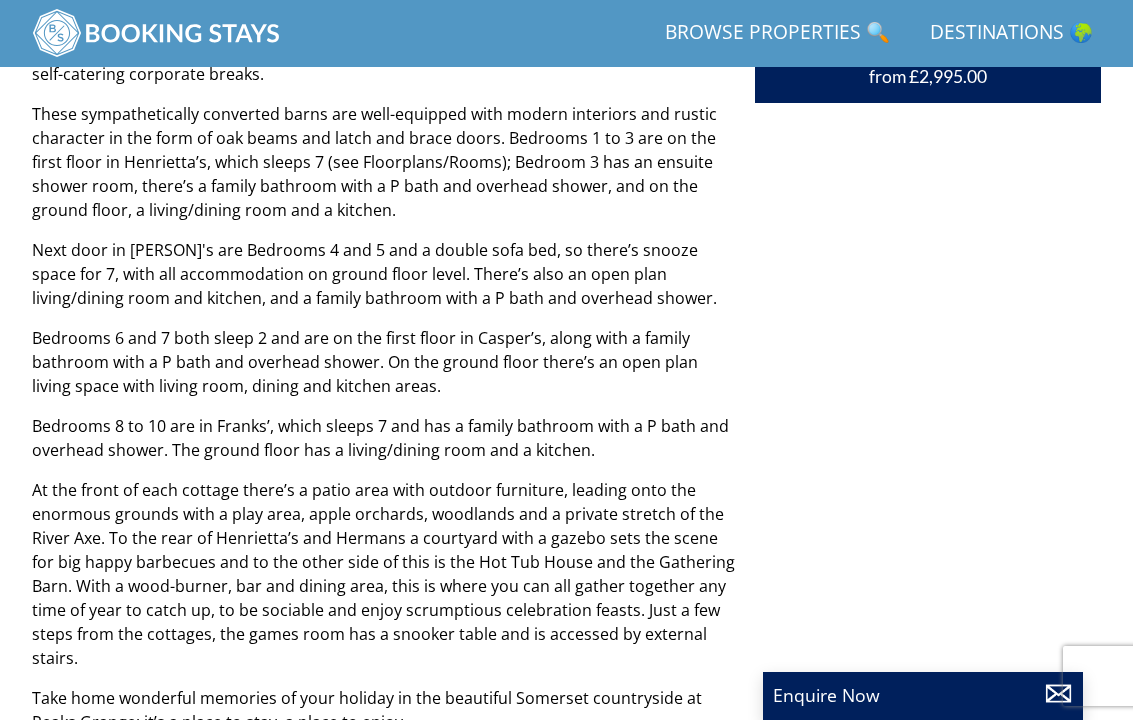 click on ""⭐⭐⭐⭐⭐ The property was amazing and perfect for a large group. Julie & Mark were lovely hosts and provided everything we could have asked for. The party barn and hot tub was perfect for celebrating my 30th birthday. We wish we could have stayed longer!"
Book a stay at PEAKS GRANGE from £2,995.00" at bounding box center [928, 510] 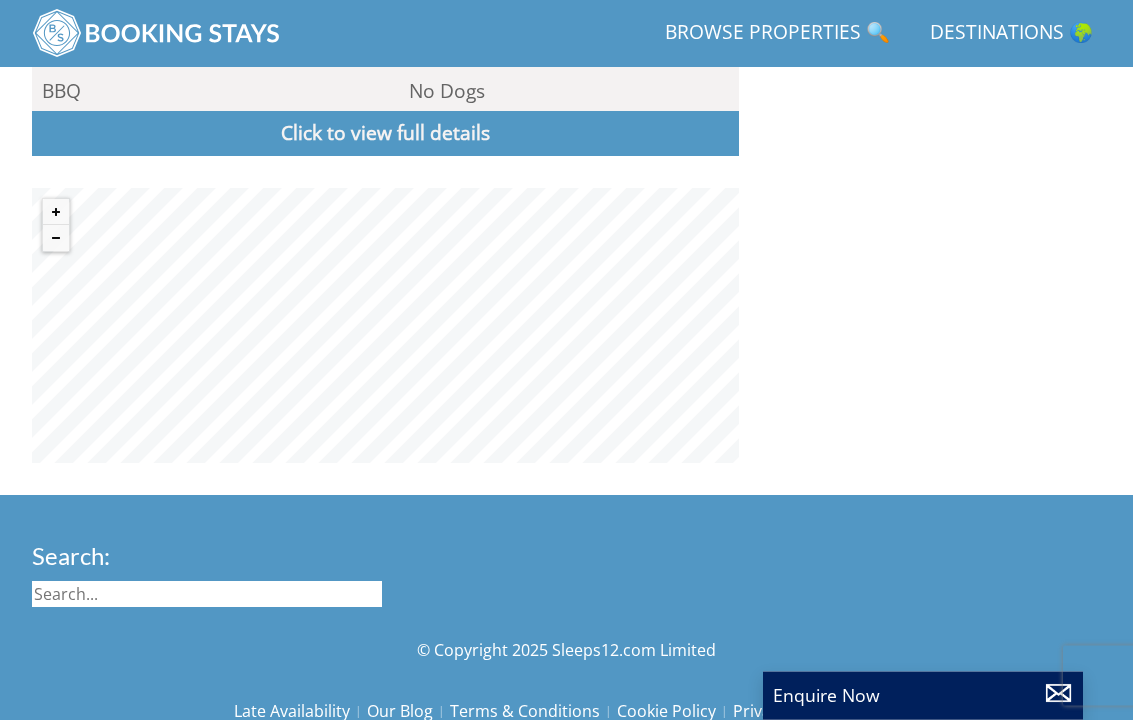 scroll, scrollTop: 1956, scrollLeft: 0, axis: vertical 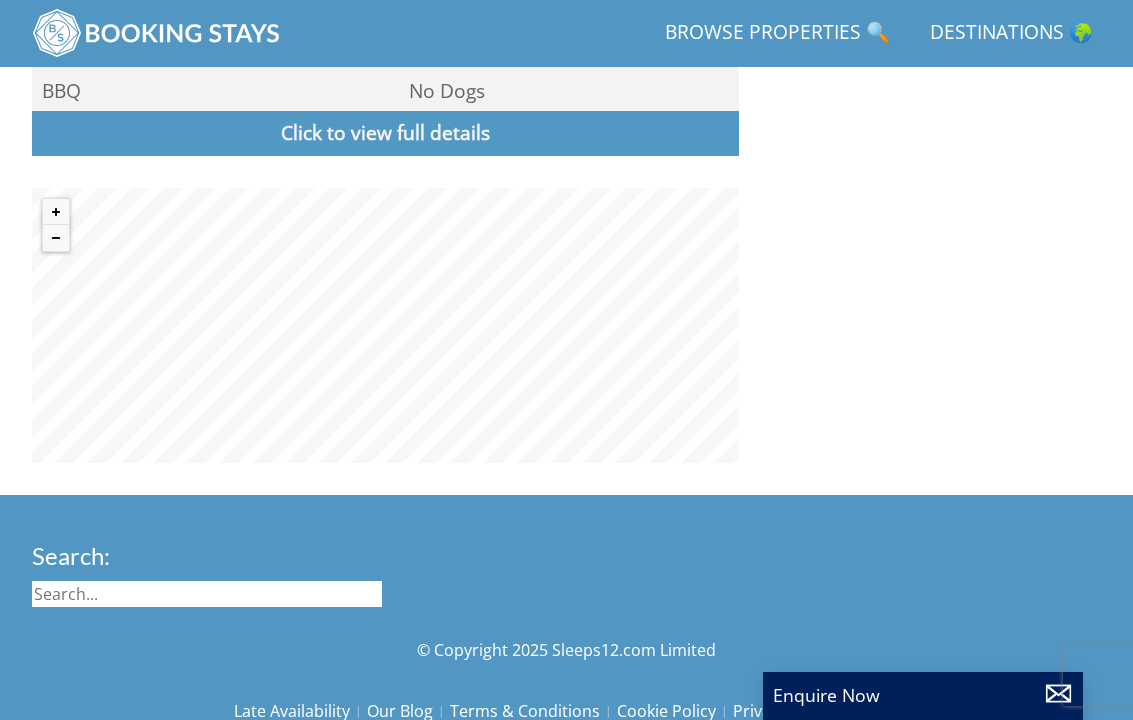 click on "Click to view full details" at bounding box center (385, 133) 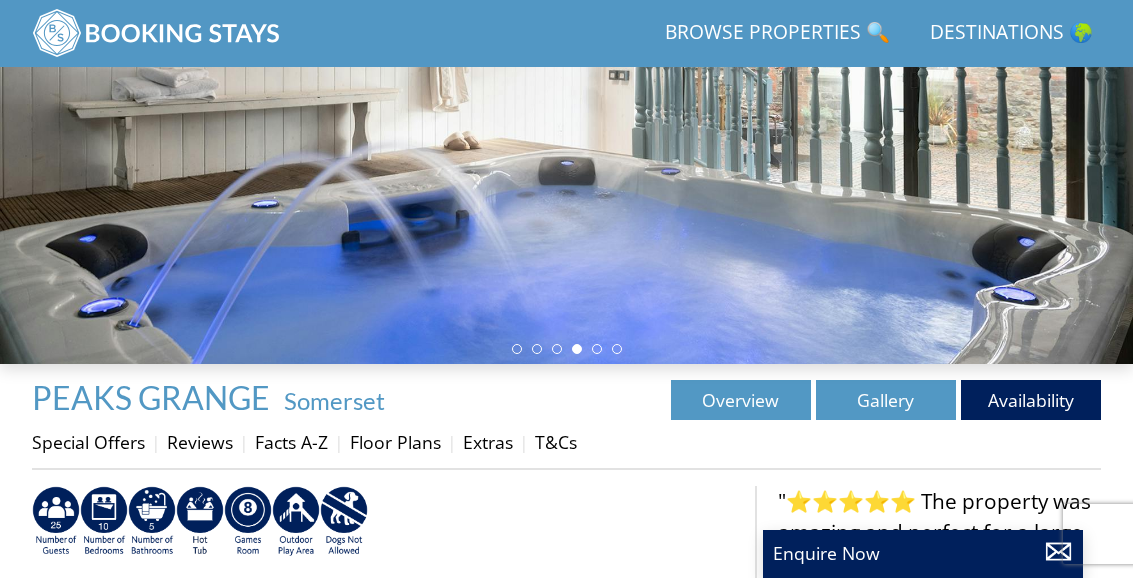 scroll, scrollTop: 336, scrollLeft: 0, axis: vertical 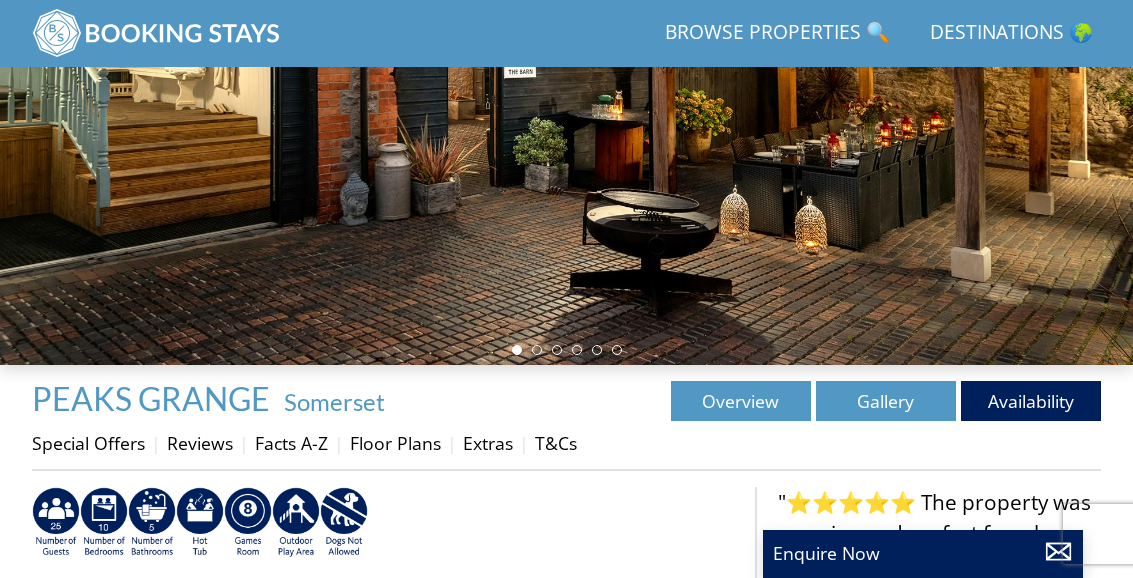 click on "Gallery" at bounding box center [886, 401] 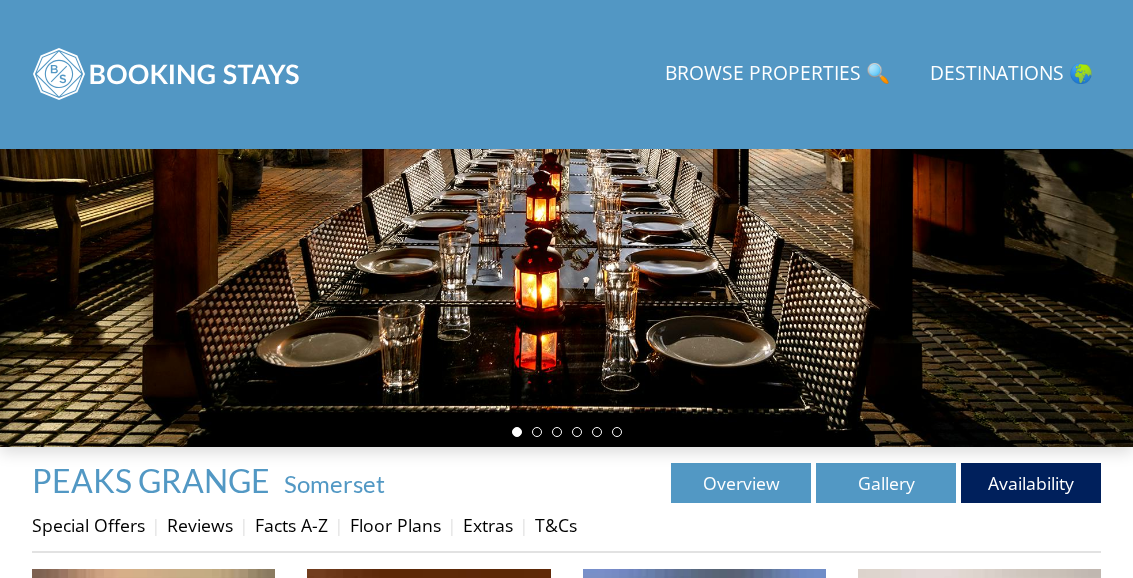 scroll, scrollTop: 0, scrollLeft: 0, axis: both 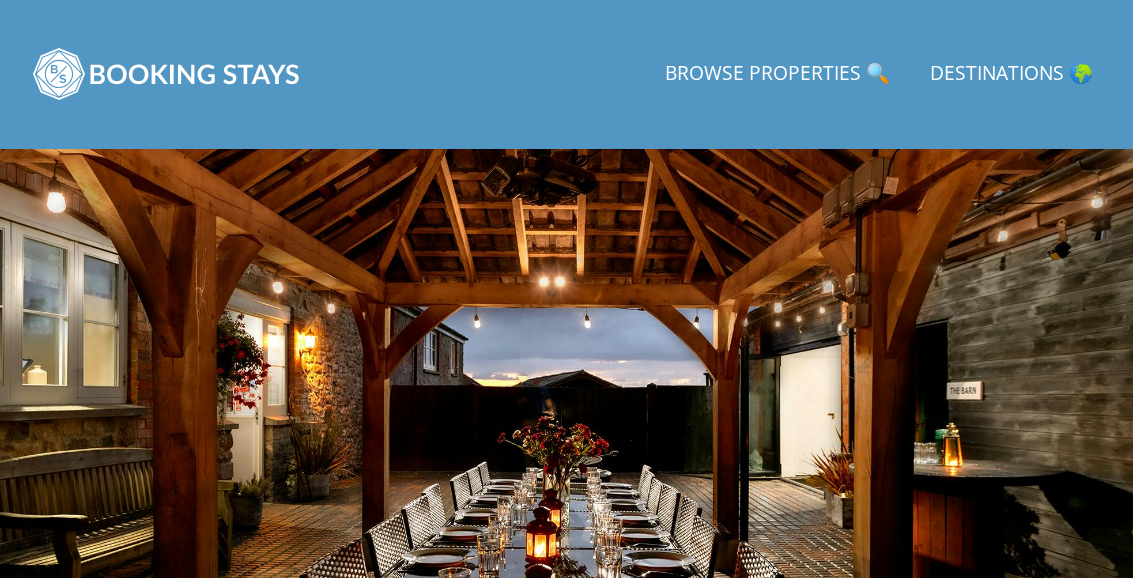 click on "Destinations 🌍" at bounding box center (1011, 74) 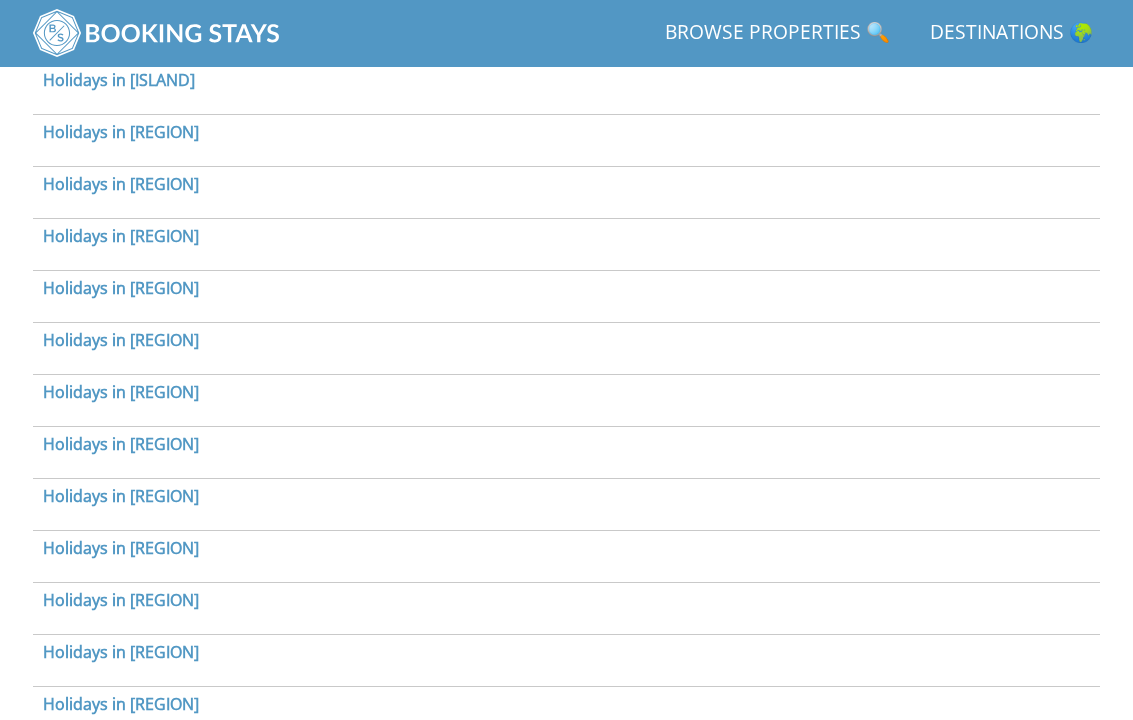 scroll, scrollTop: 1004, scrollLeft: 0, axis: vertical 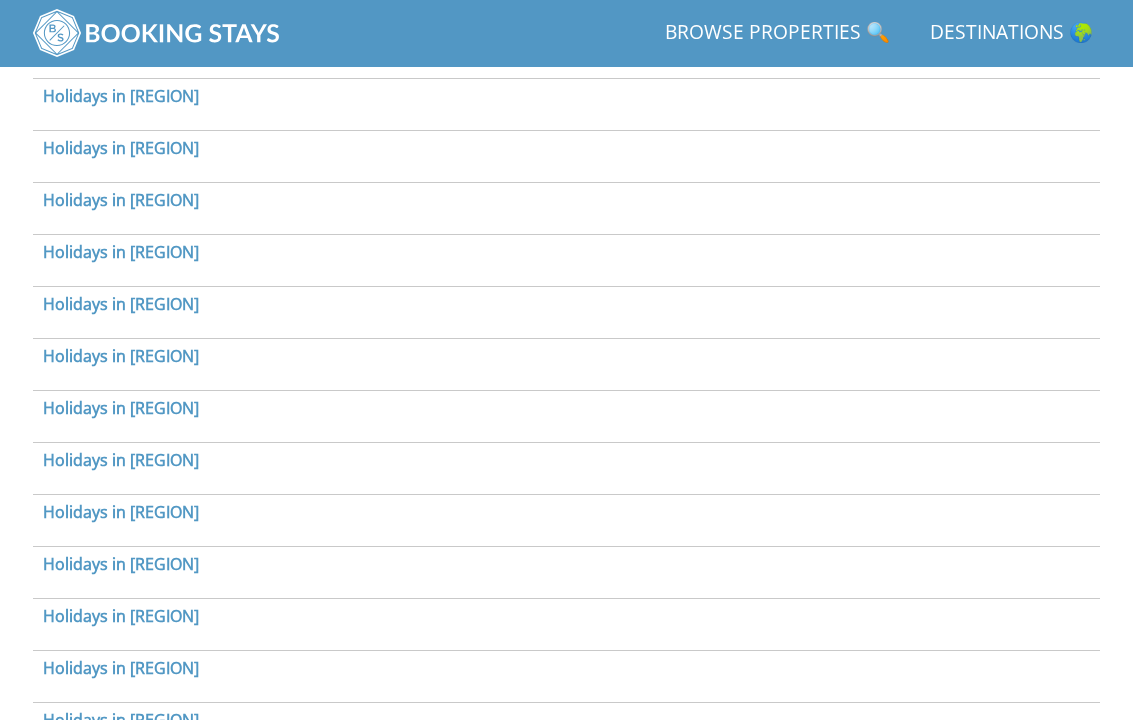click on "Holidays in East Sussex" at bounding box center (121, 408) 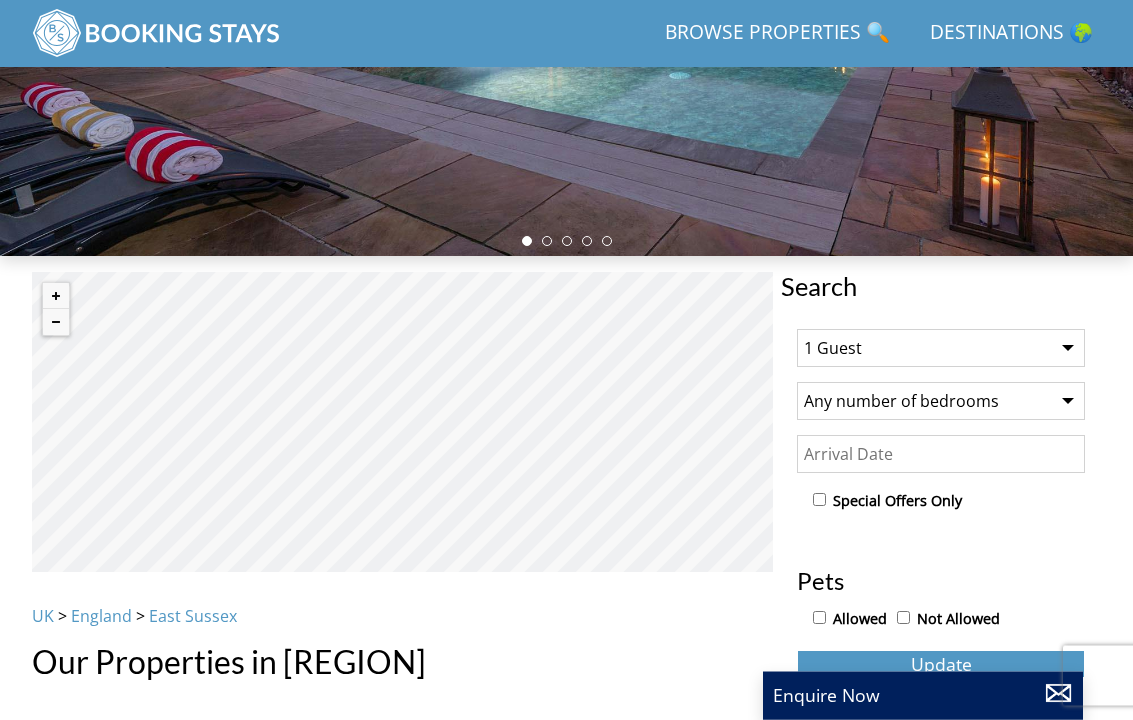 scroll, scrollTop: 446, scrollLeft: 0, axis: vertical 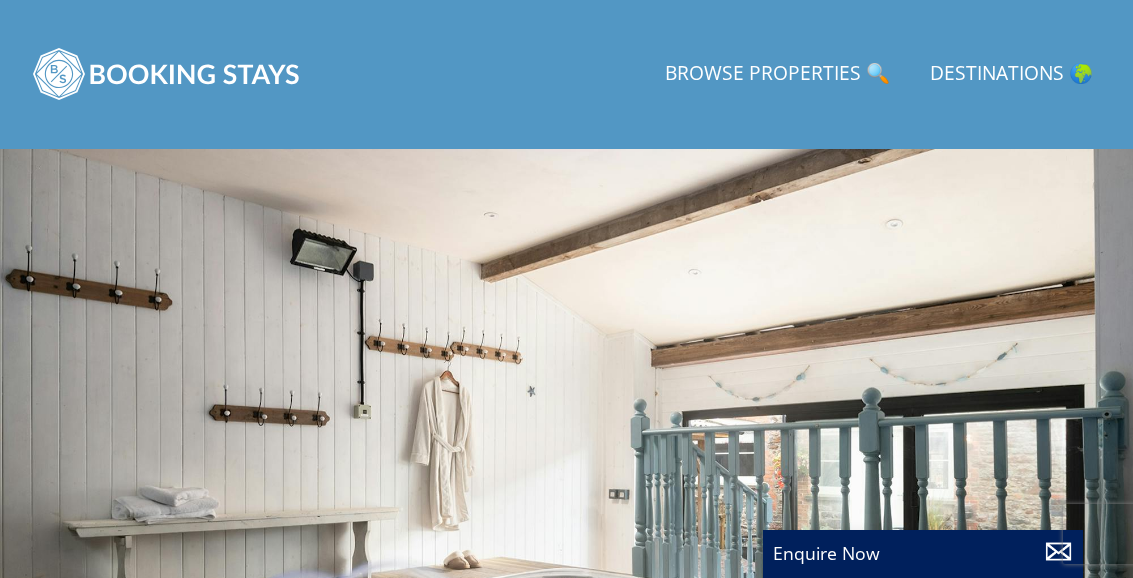 click on "Destinations 🌍" at bounding box center [1011, 74] 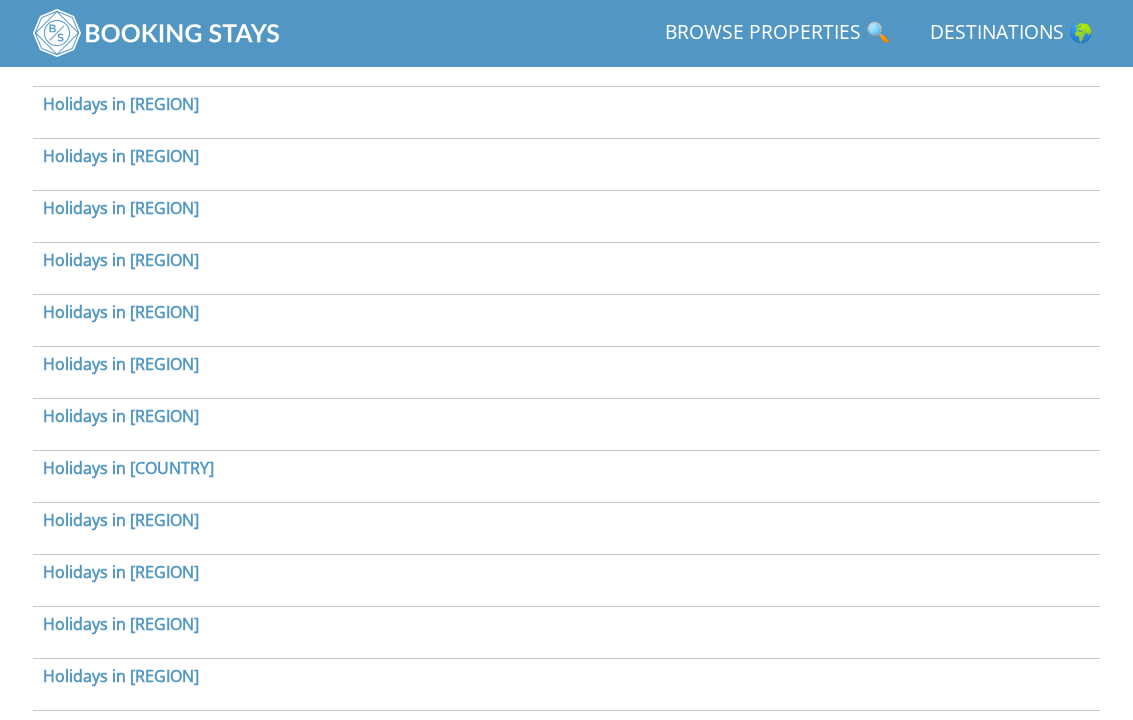scroll, scrollTop: 2088, scrollLeft: 0, axis: vertical 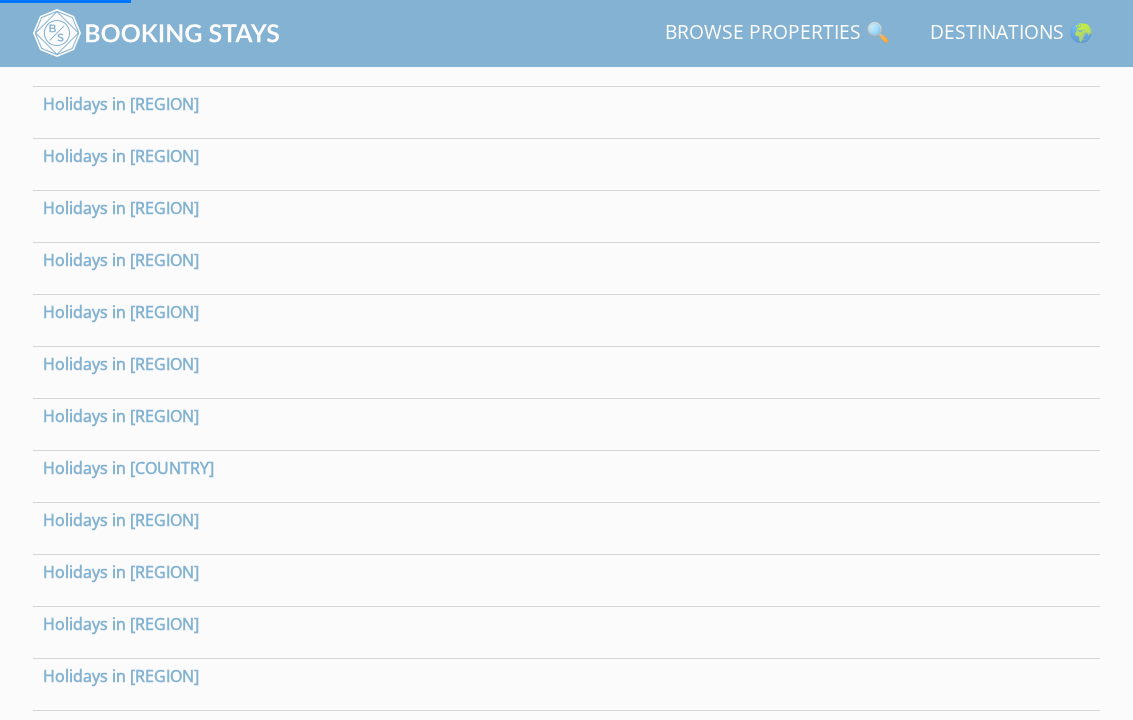 click on "Holidays in [REGION]" at bounding box center (566, 416) 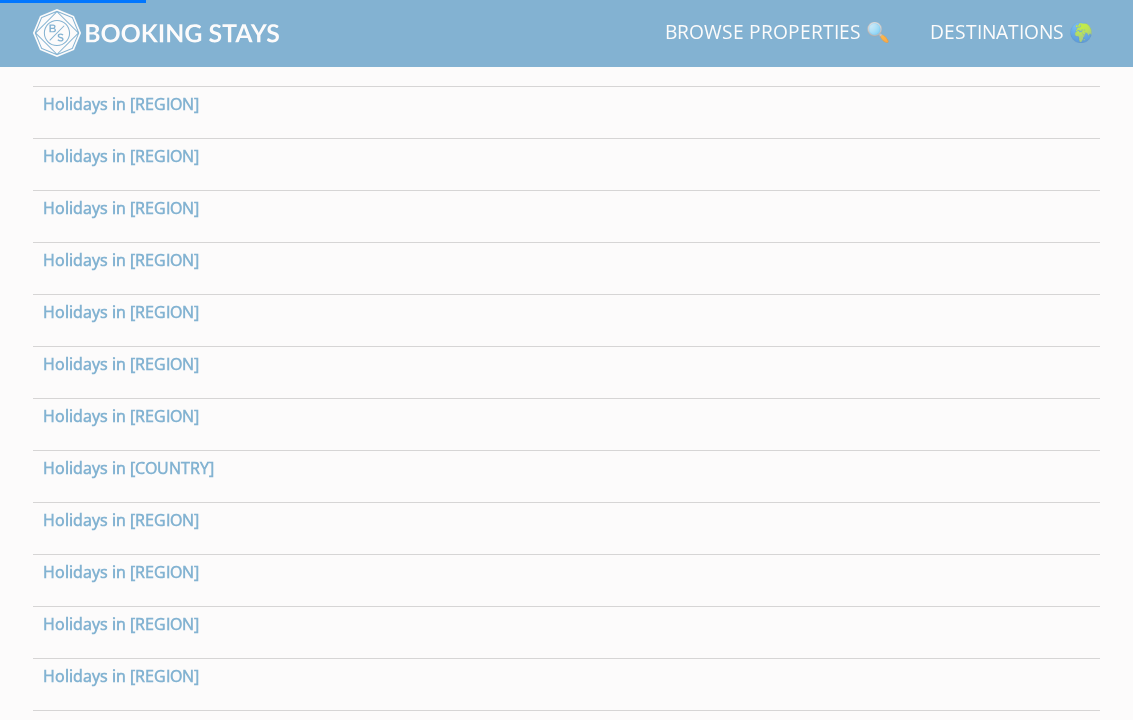 click on "Holidays in [REGION]" at bounding box center (121, 416) 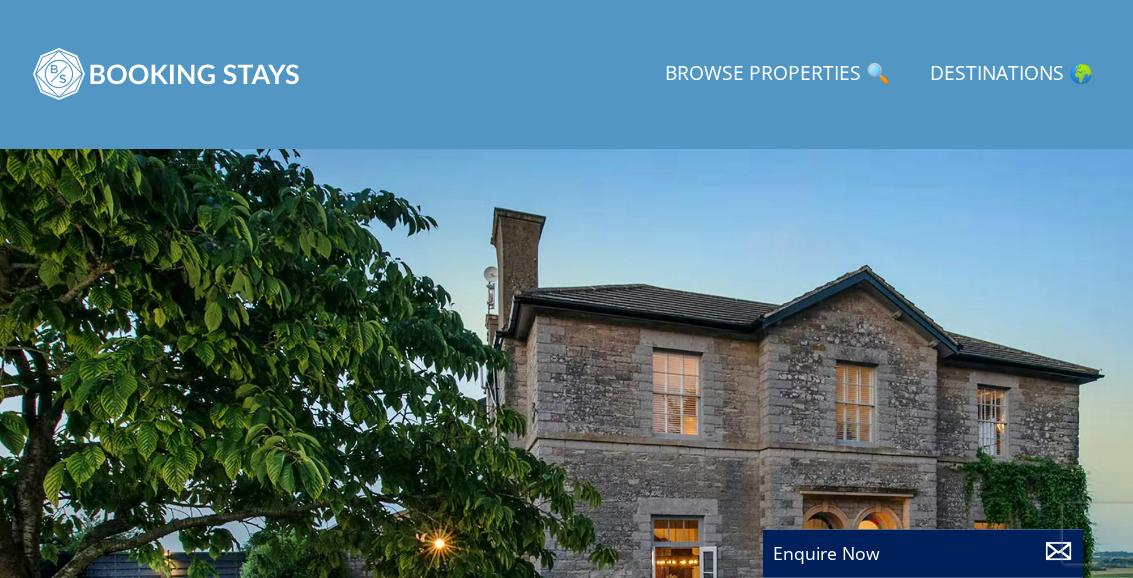 scroll, scrollTop: 0, scrollLeft: 0, axis: both 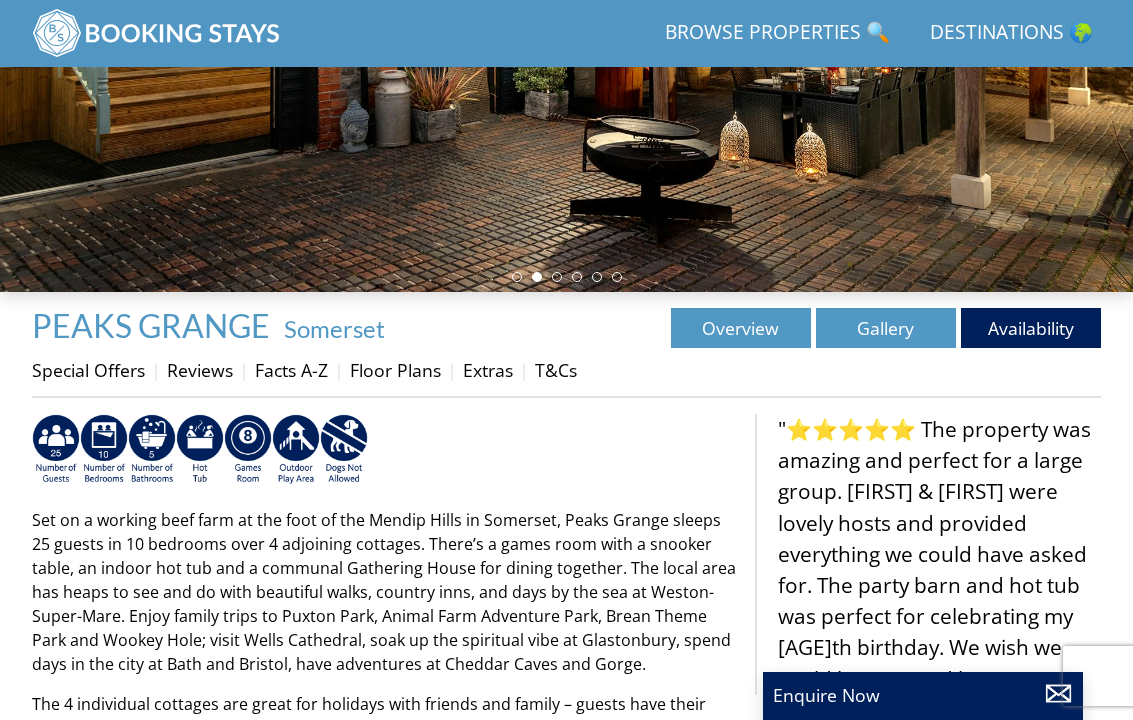 click on "Special Offers" at bounding box center [88, 370] 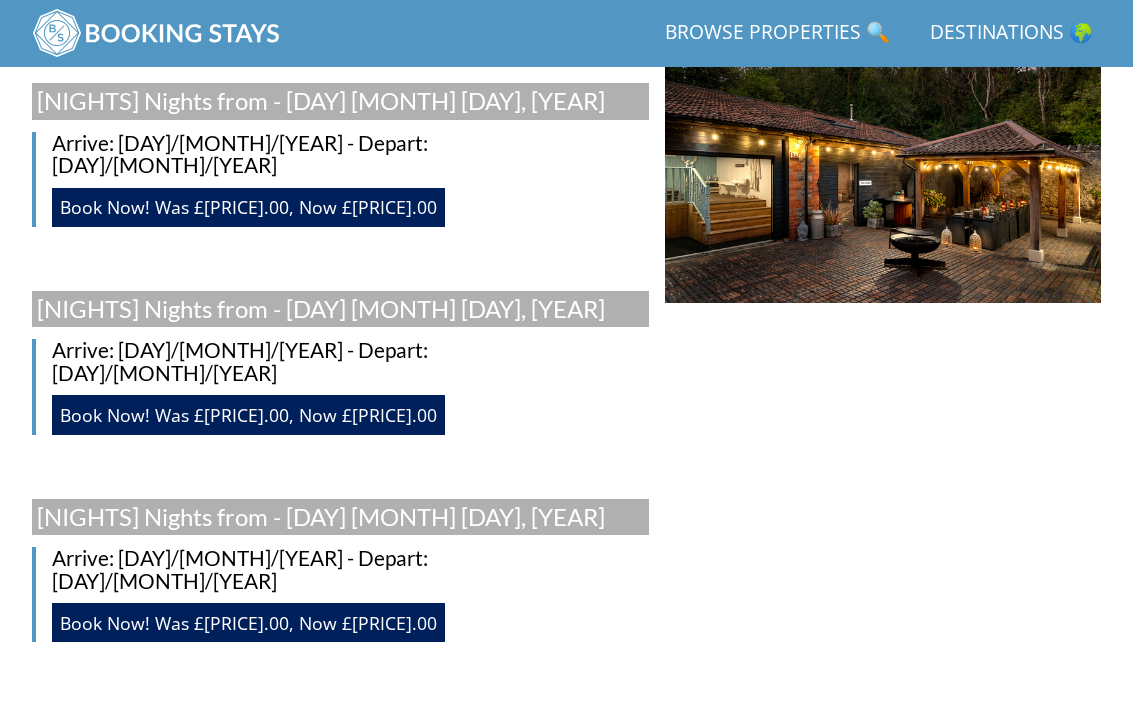 scroll, scrollTop: 806, scrollLeft: 0, axis: vertical 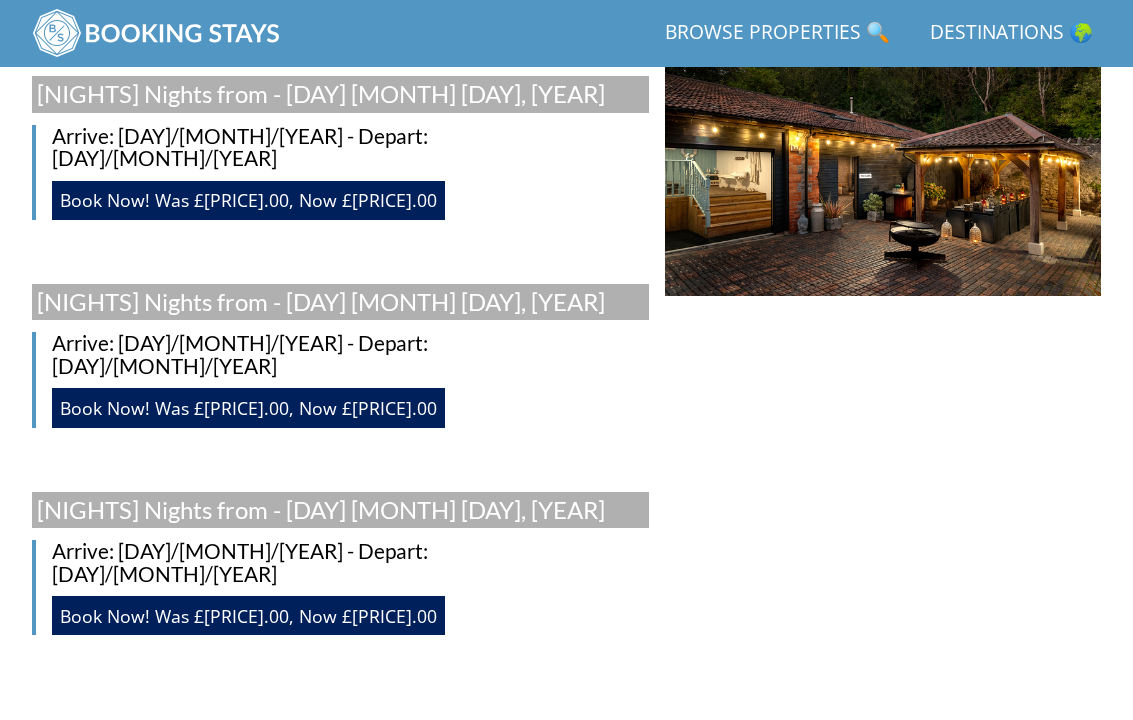 click at bounding box center (883, 358) 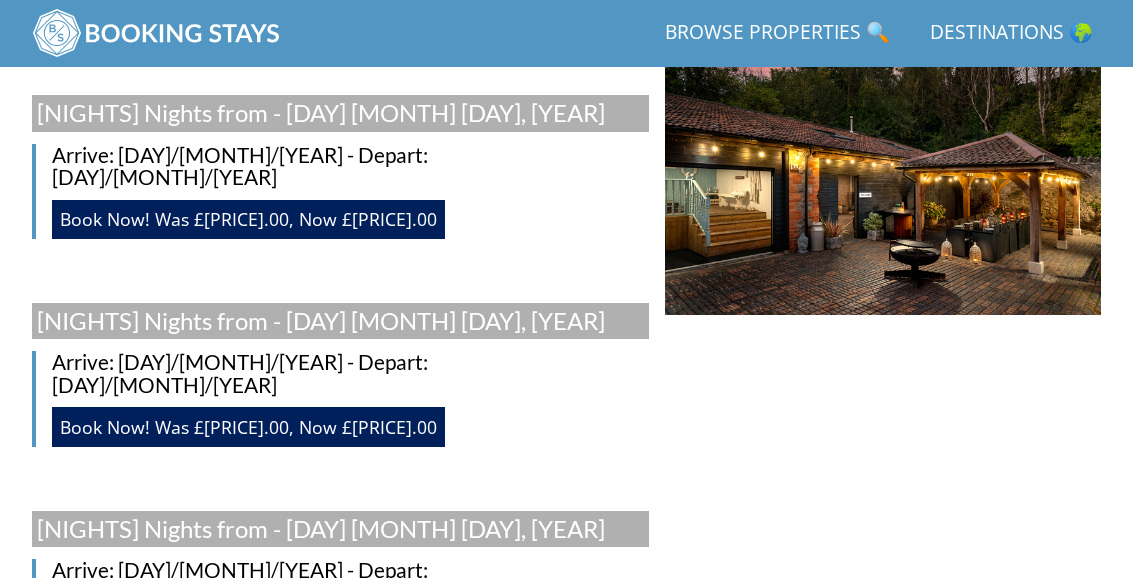 scroll, scrollTop: 784, scrollLeft: 0, axis: vertical 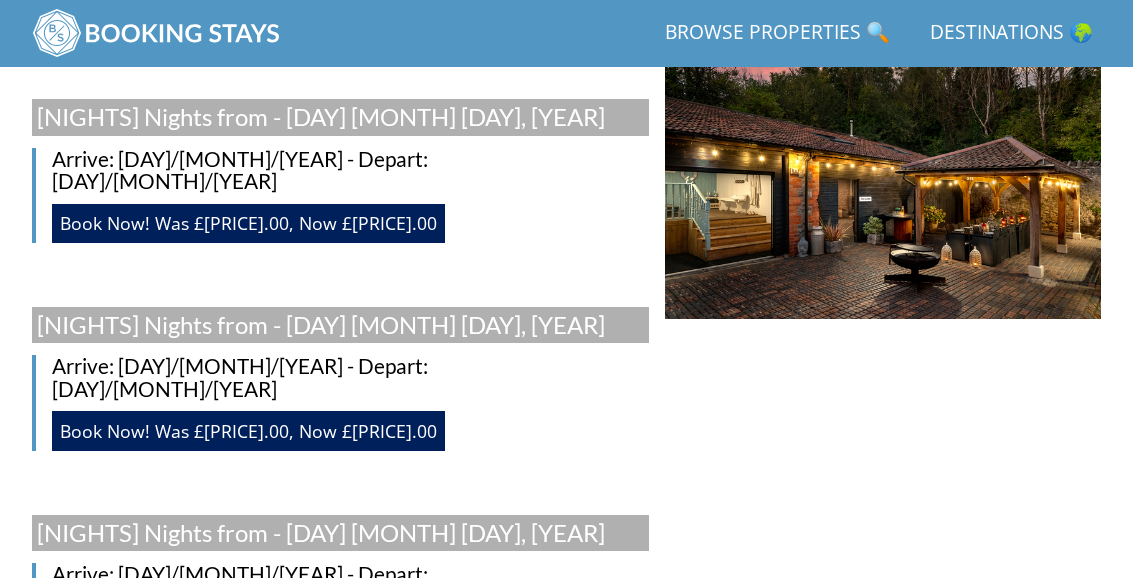 click at bounding box center [883, 380] 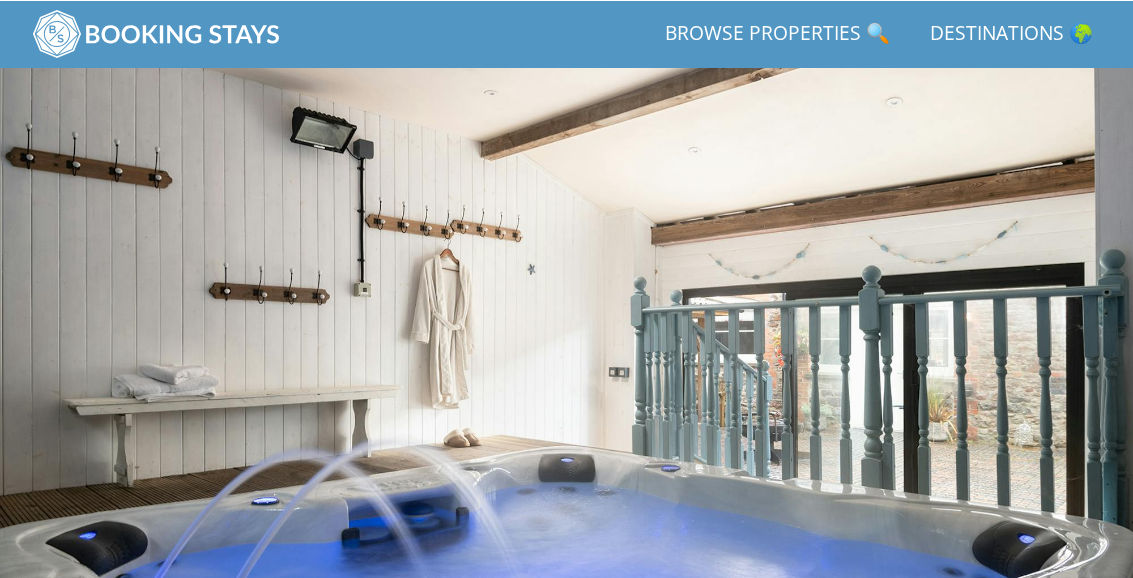 scroll, scrollTop: 0, scrollLeft: 0, axis: both 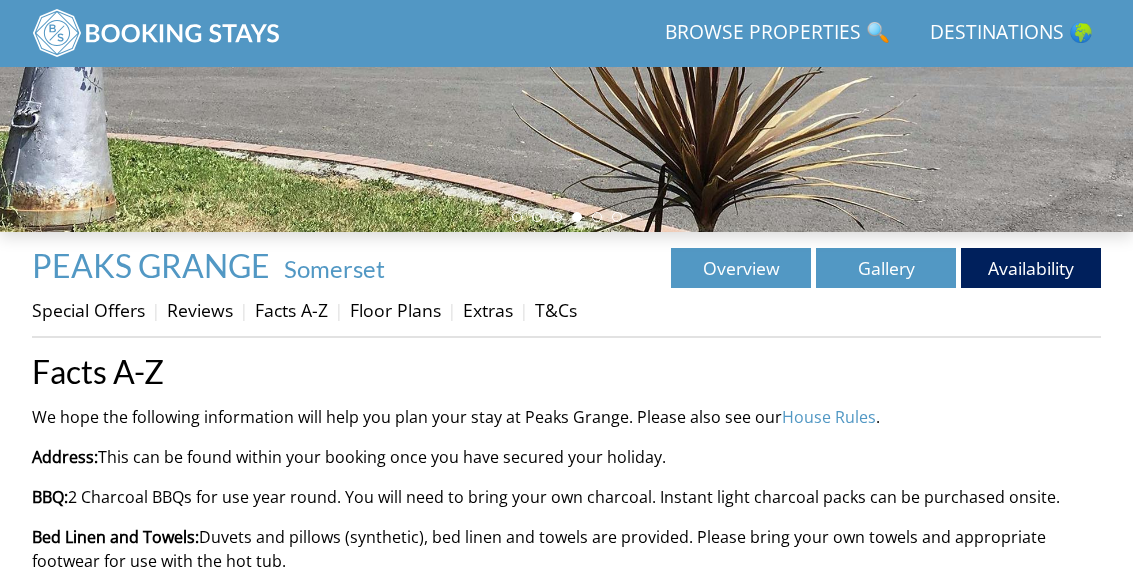 click on "We hope the following information will help you plan your stay at Peaks Grange. Please also see our  House Rules ." at bounding box center [566, 417] 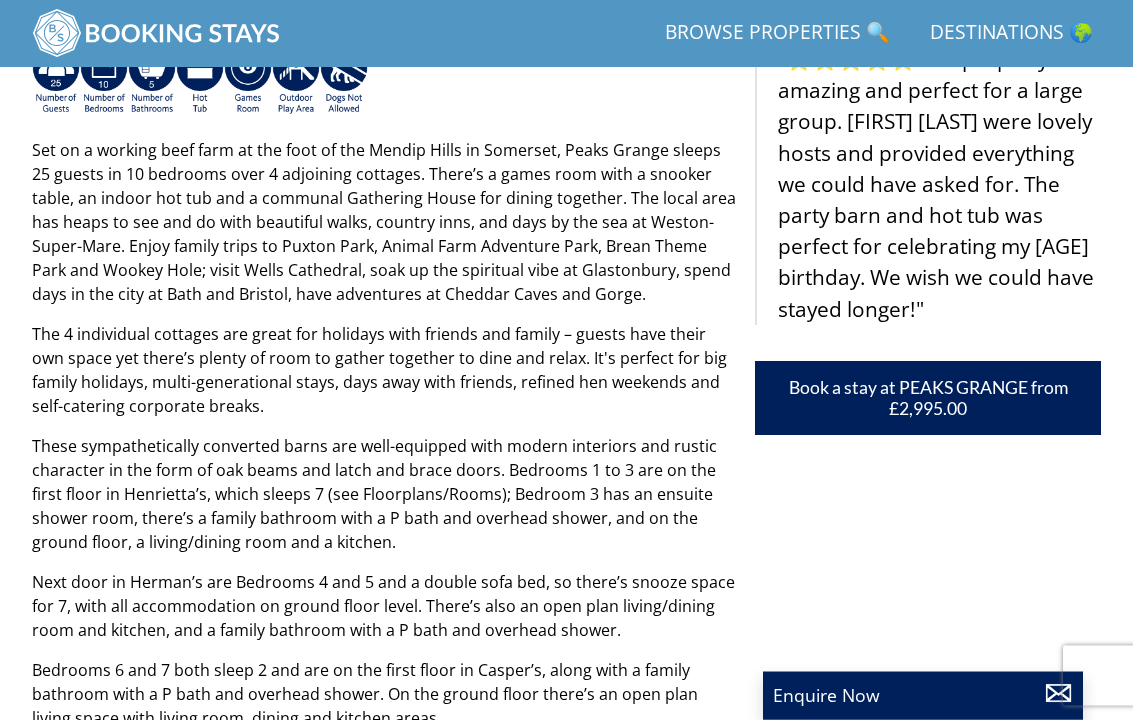 scroll, scrollTop: 779, scrollLeft: 0, axis: vertical 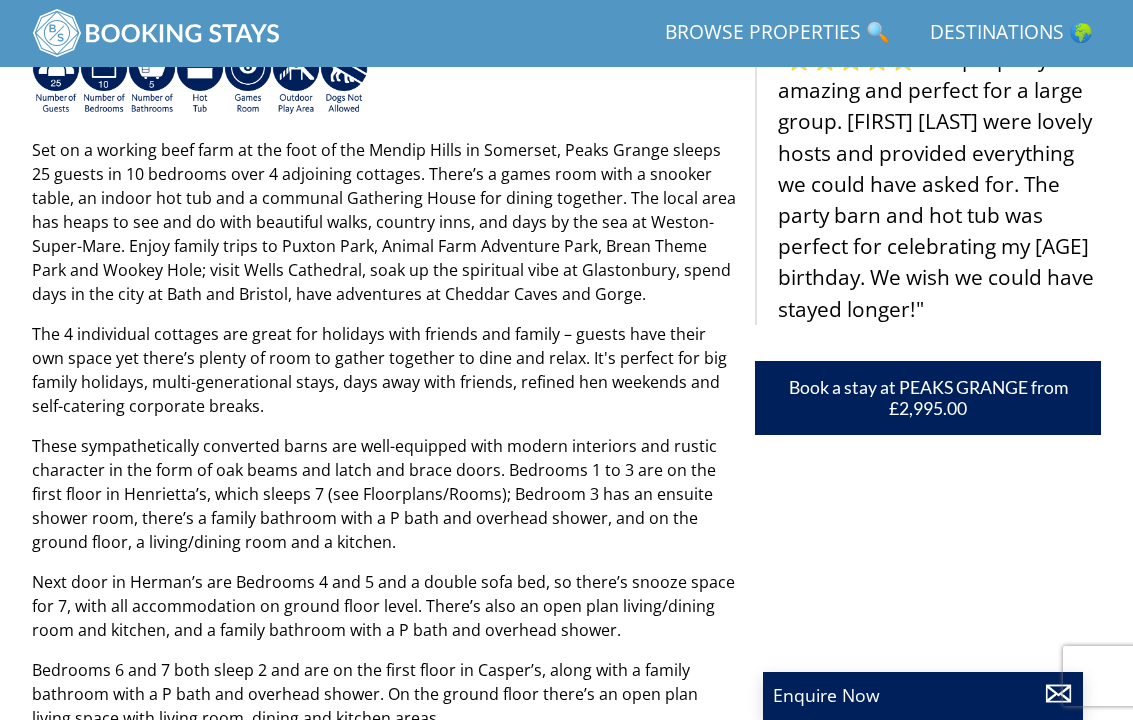 click on "Book a stay at PEAKS GRANGE from £2,995.00" at bounding box center [928, 398] 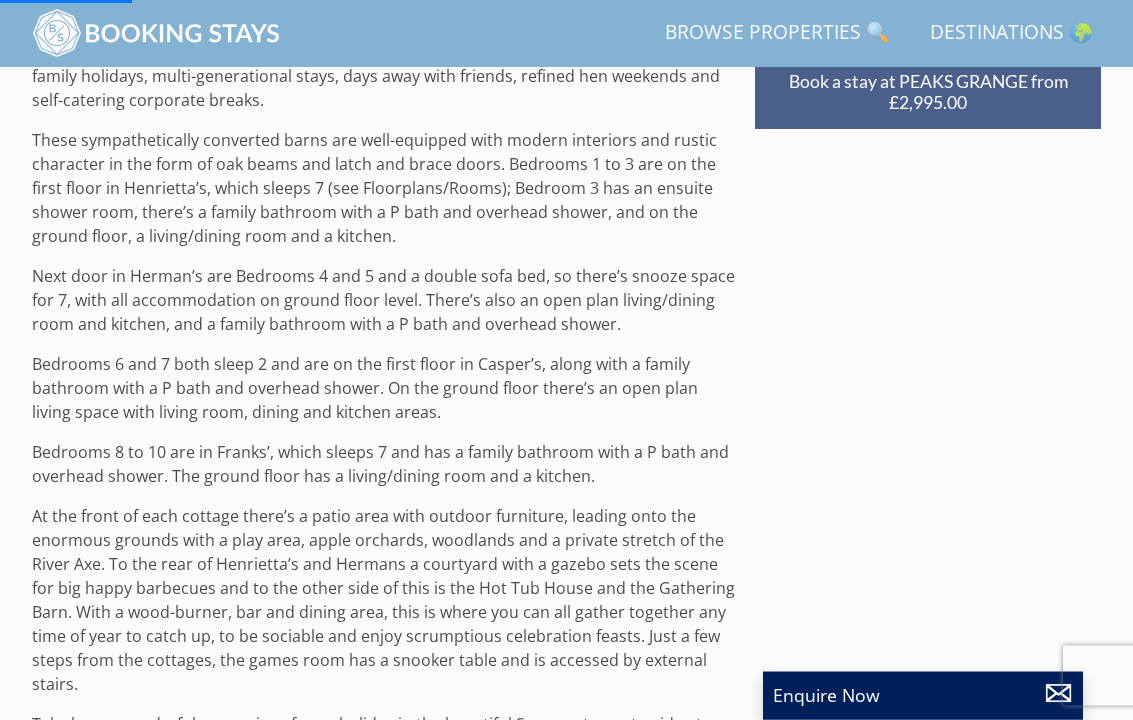 scroll, scrollTop: 1094, scrollLeft: 0, axis: vertical 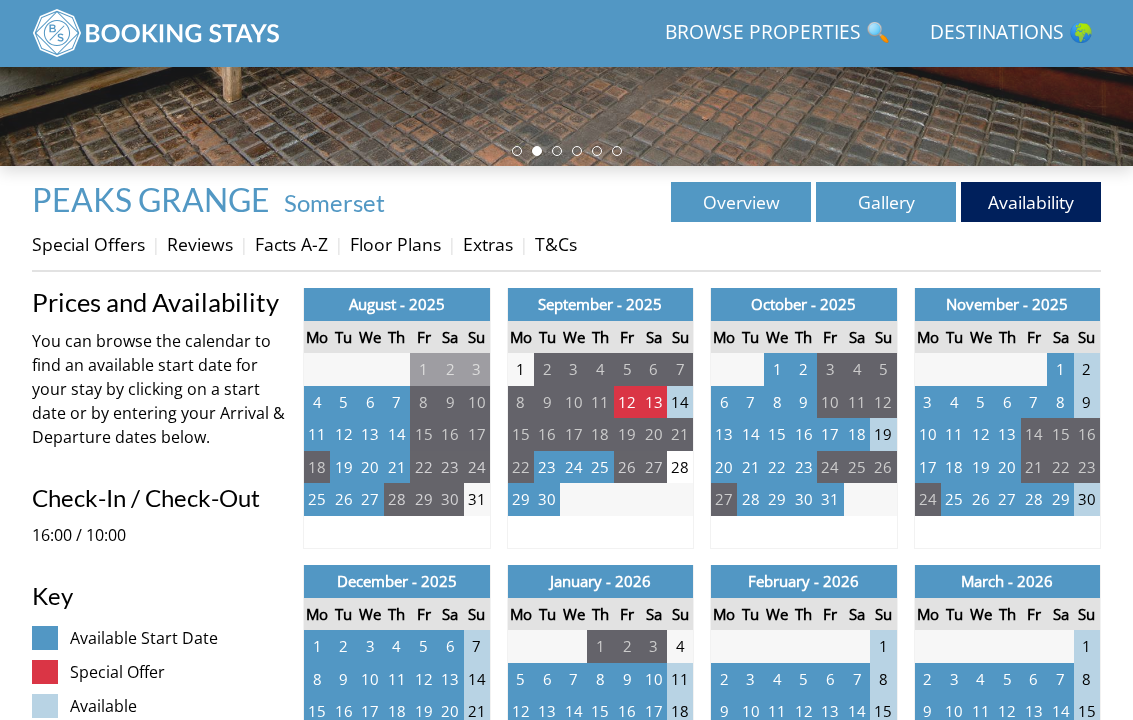 click on "2" at bounding box center (1087, 369) 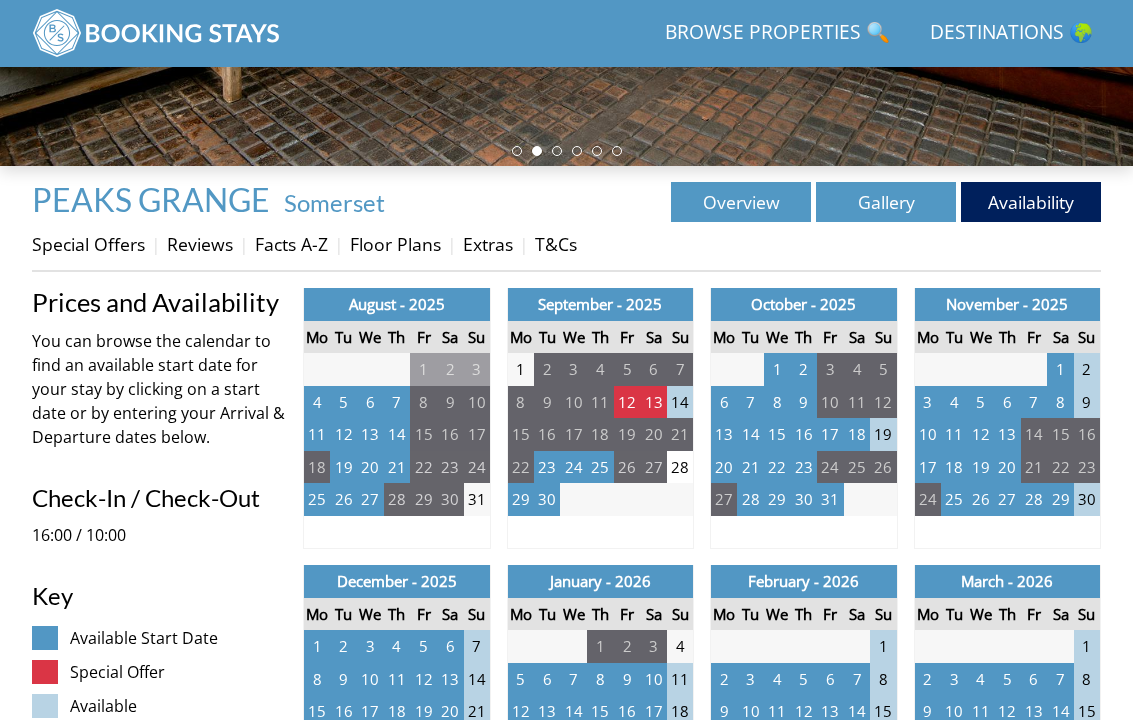 click on "1" at bounding box center (1060, 369) 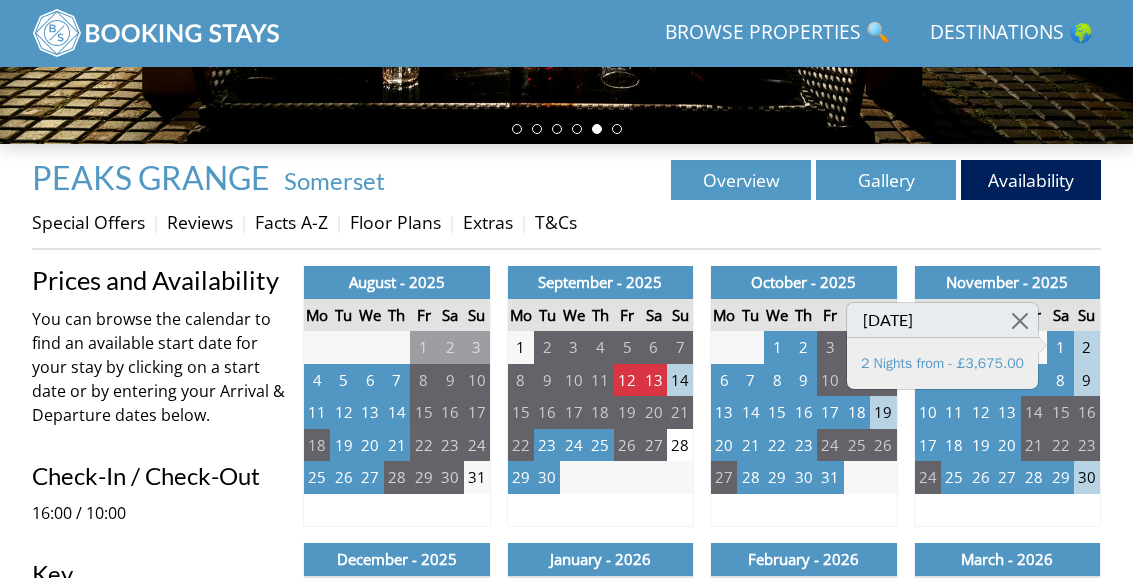 scroll, scrollTop: 556, scrollLeft: 0, axis: vertical 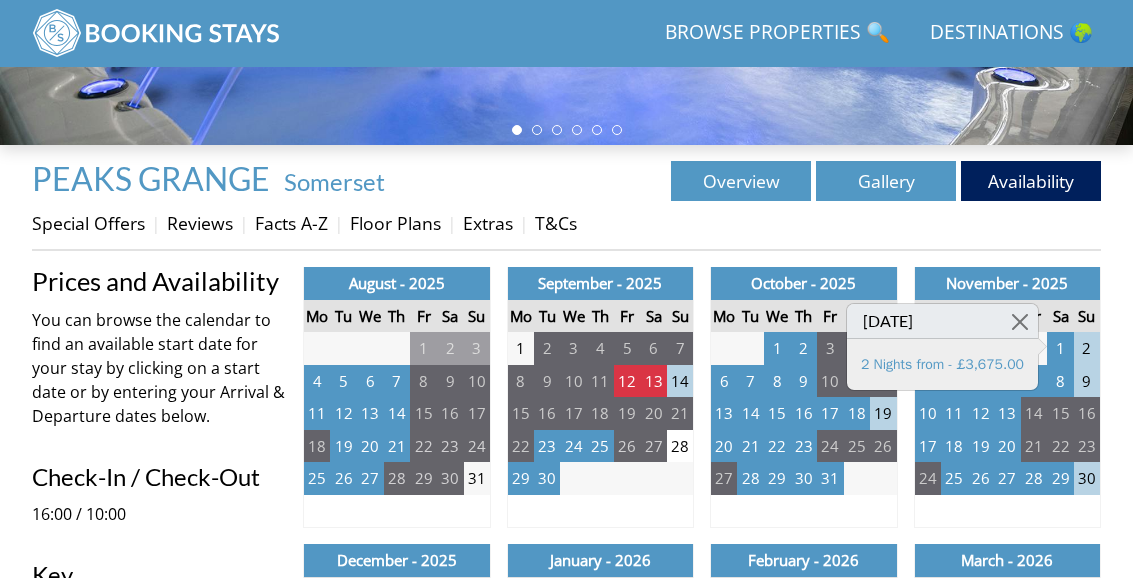 click on "31" at bounding box center [830, 478] 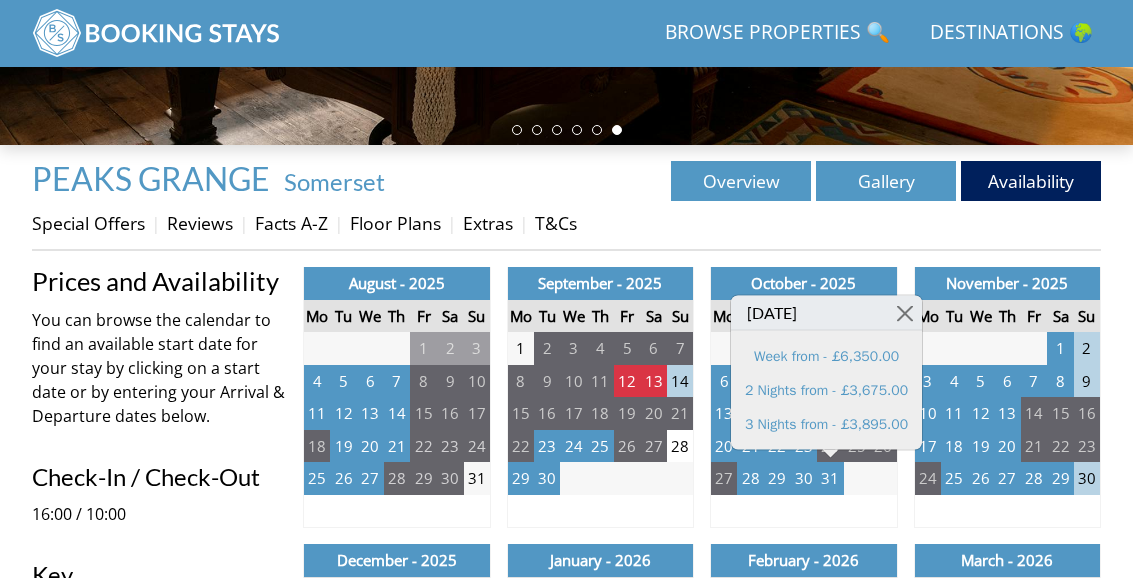 click on "8" at bounding box center [857, 511] 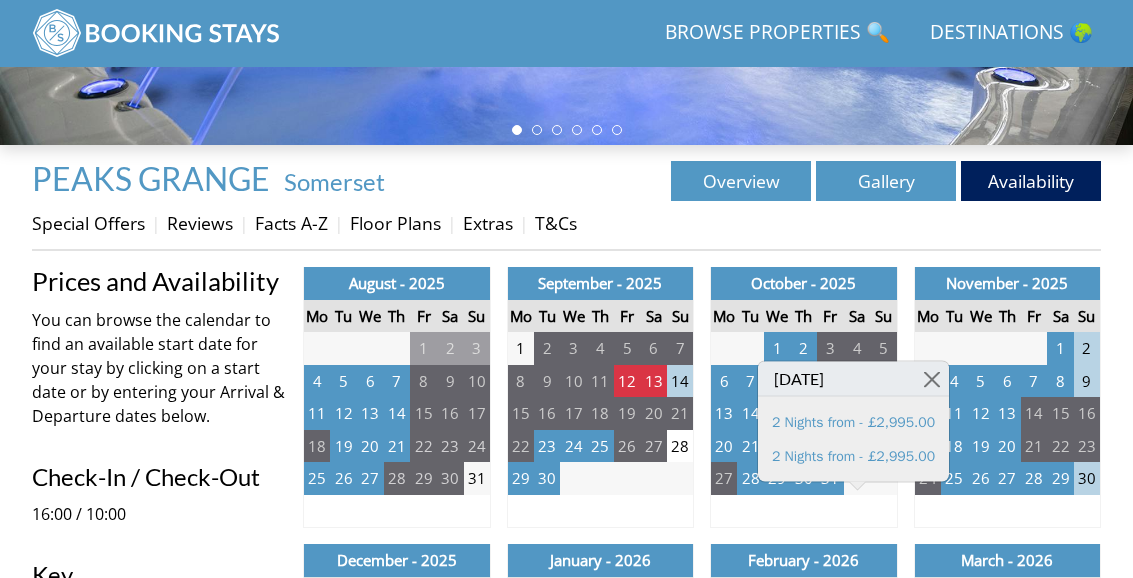 click on "Special Offers
Reviews
Facts A-Z
Floor Plans
Extras
T&Cs" at bounding box center (566, 228) 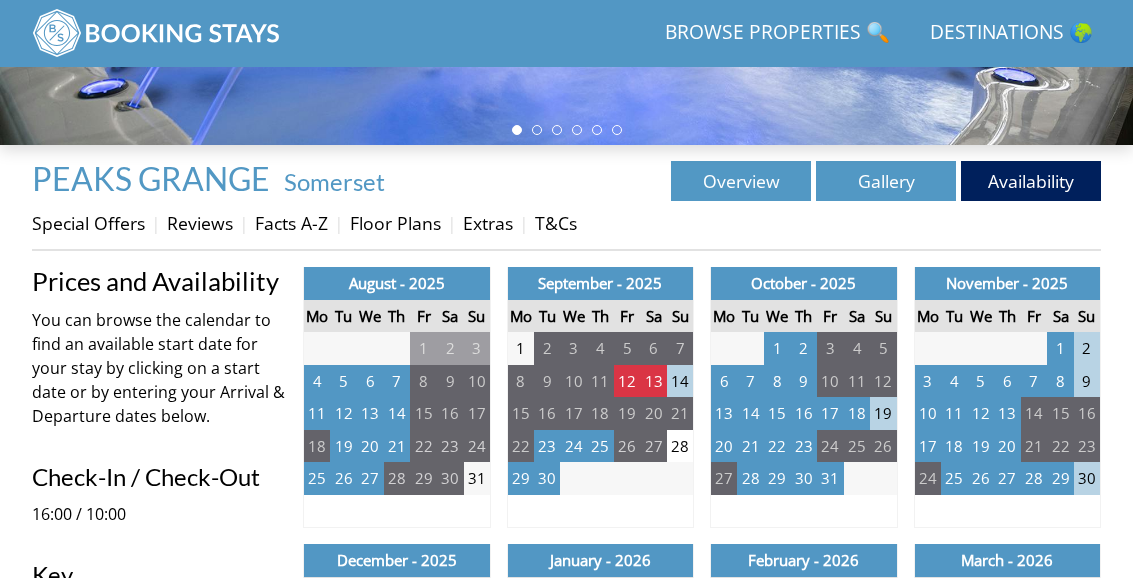 click on "1" at bounding box center (857, 478) 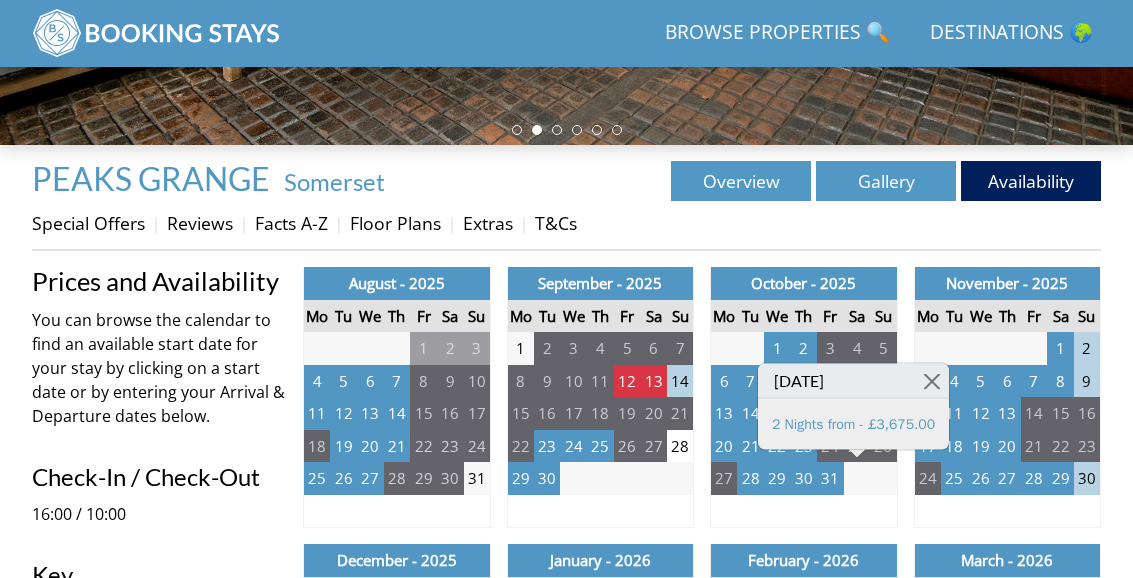click on "1" at bounding box center [857, 478] 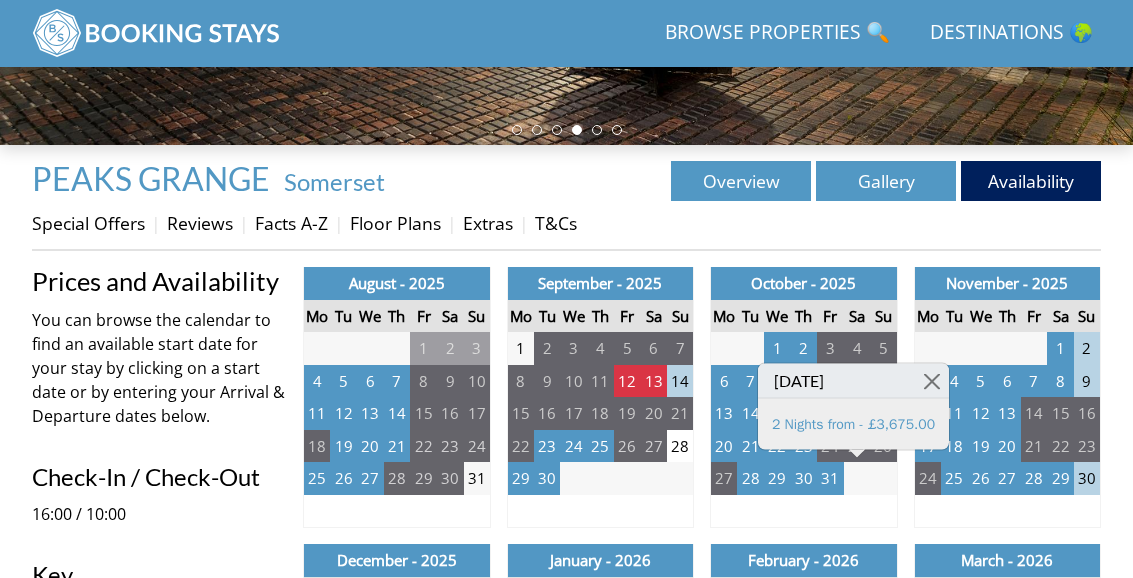 click on "1" at bounding box center (857, 478) 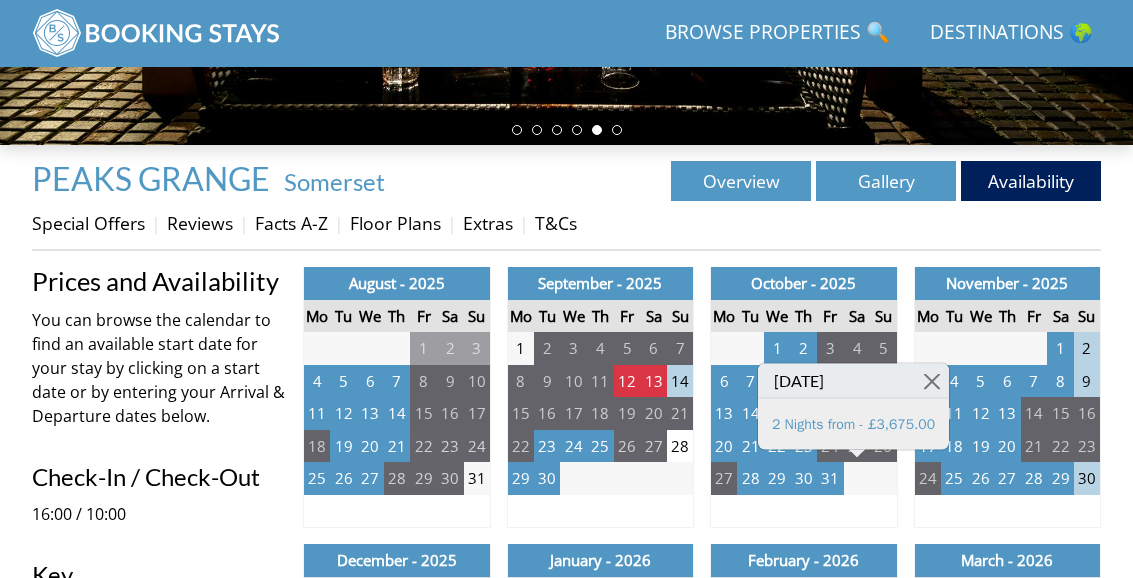 click on "1" at bounding box center (857, 478) 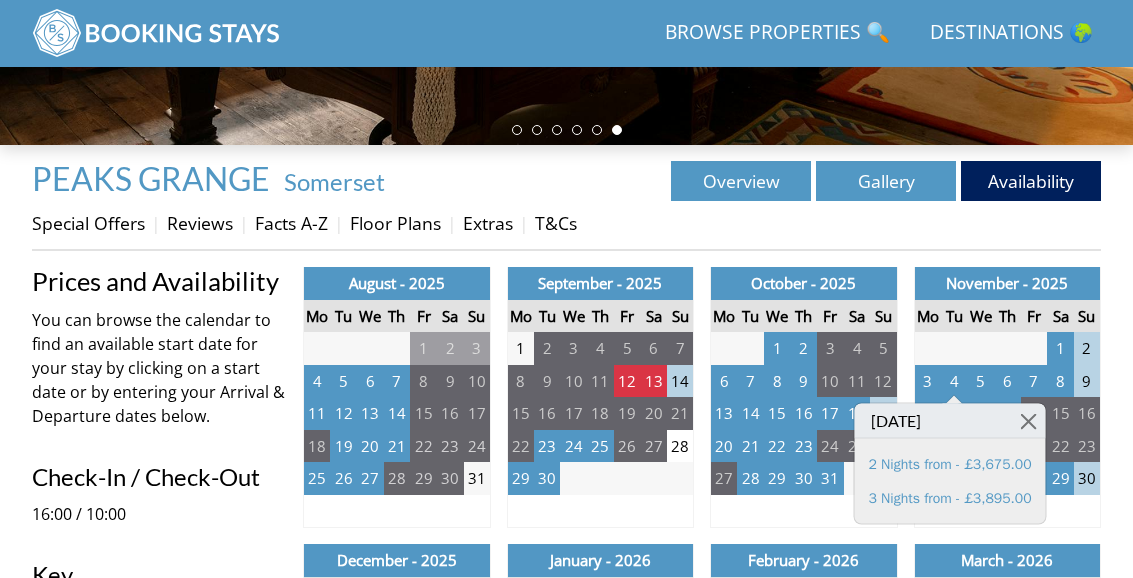 click on "1" at bounding box center [857, 478] 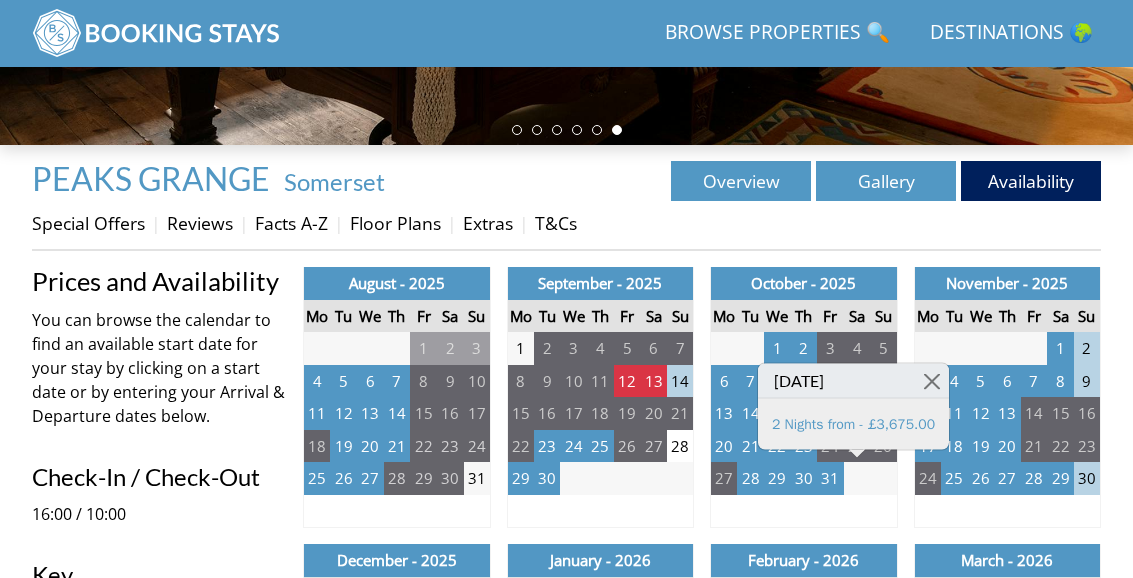 click on "7" at bounding box center (830, 511) 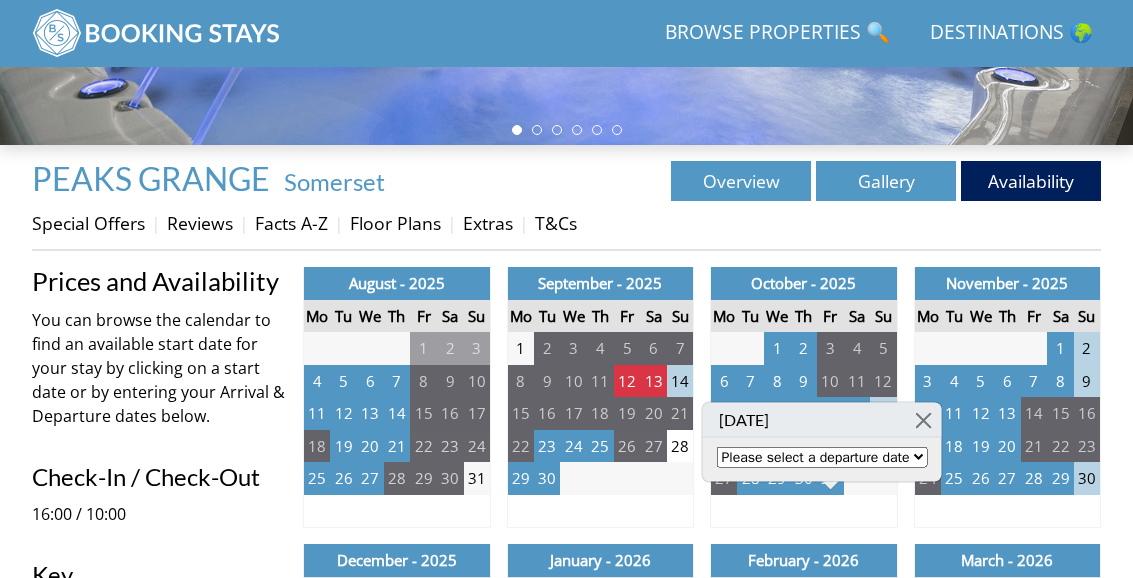 click at bounding box center (923, 420) 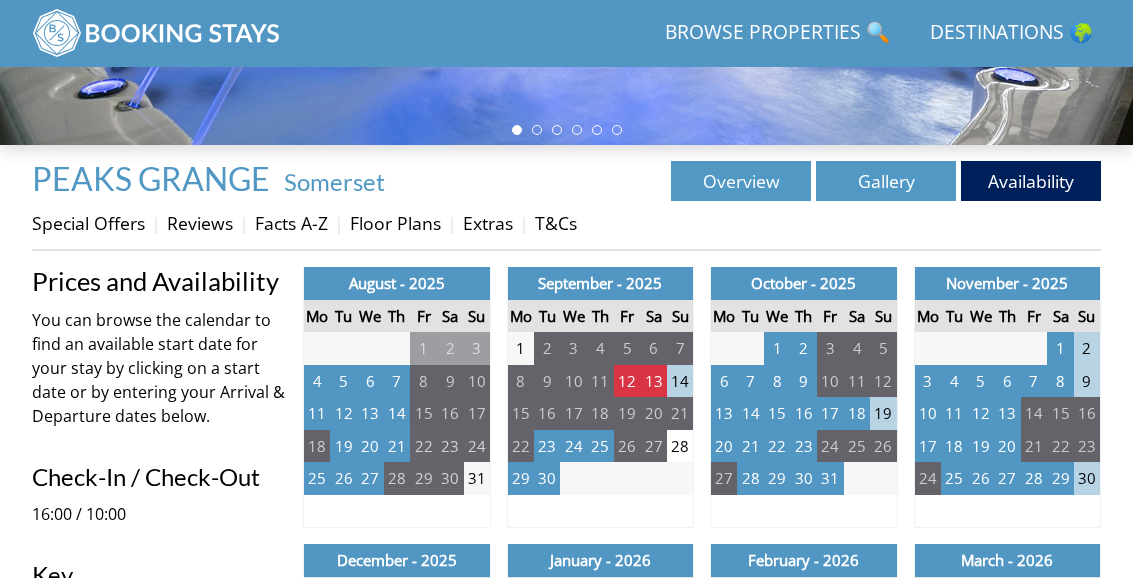 click on "1" at bounding box center [857, 478] 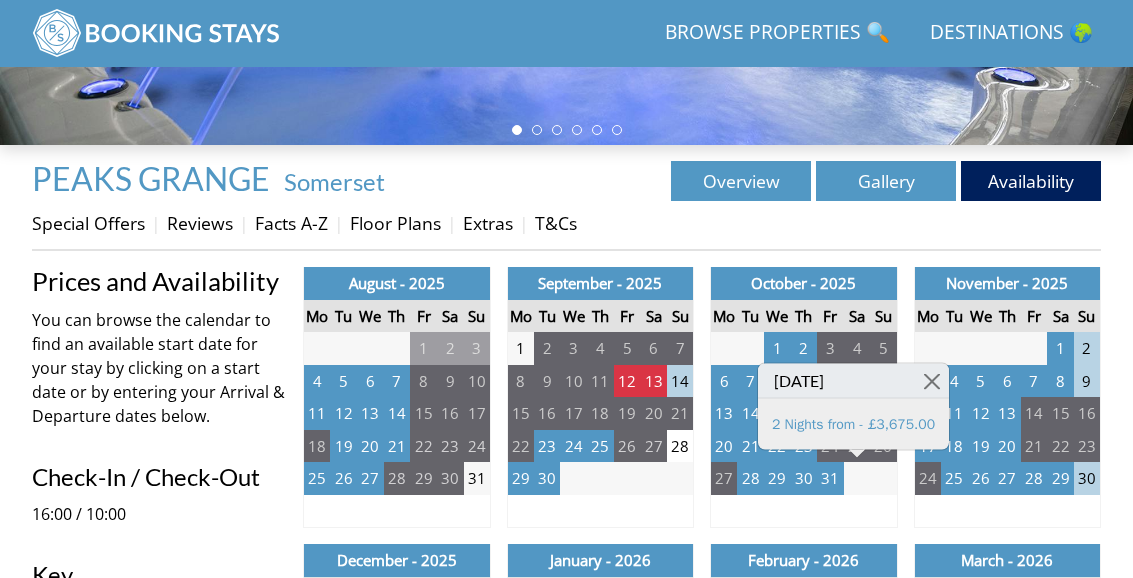 click on "31" at bounding box center (830, 478) 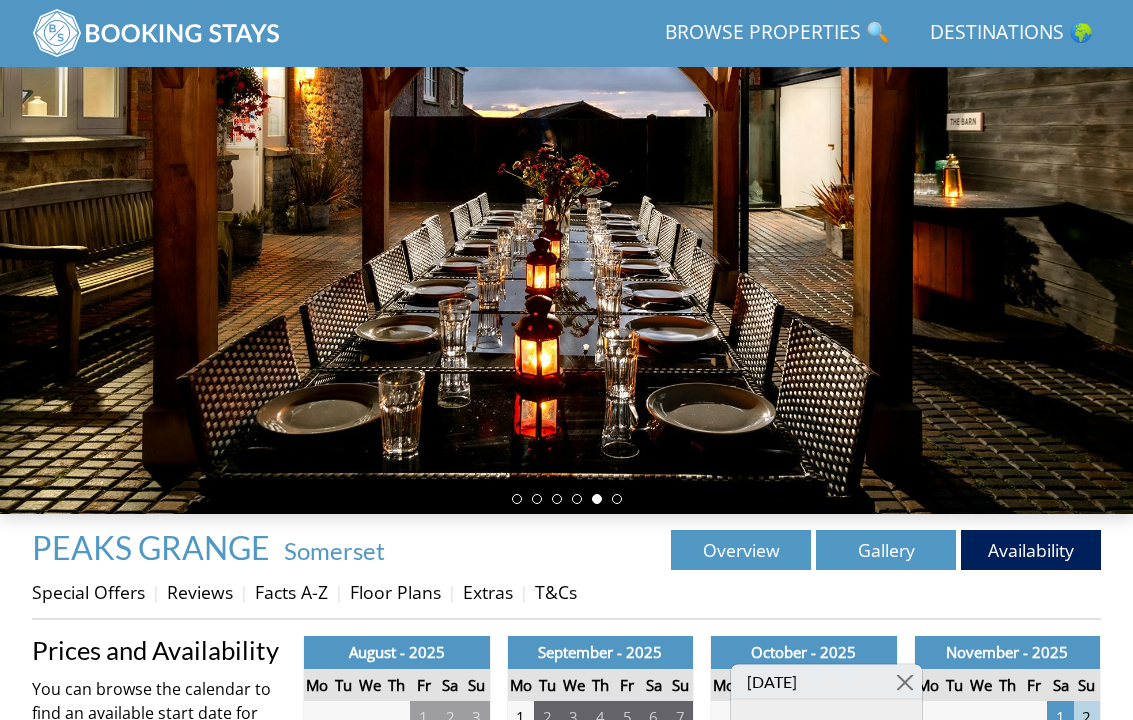 scroll, scrollTop: 202, scrollLeft: 0, axis: vertical 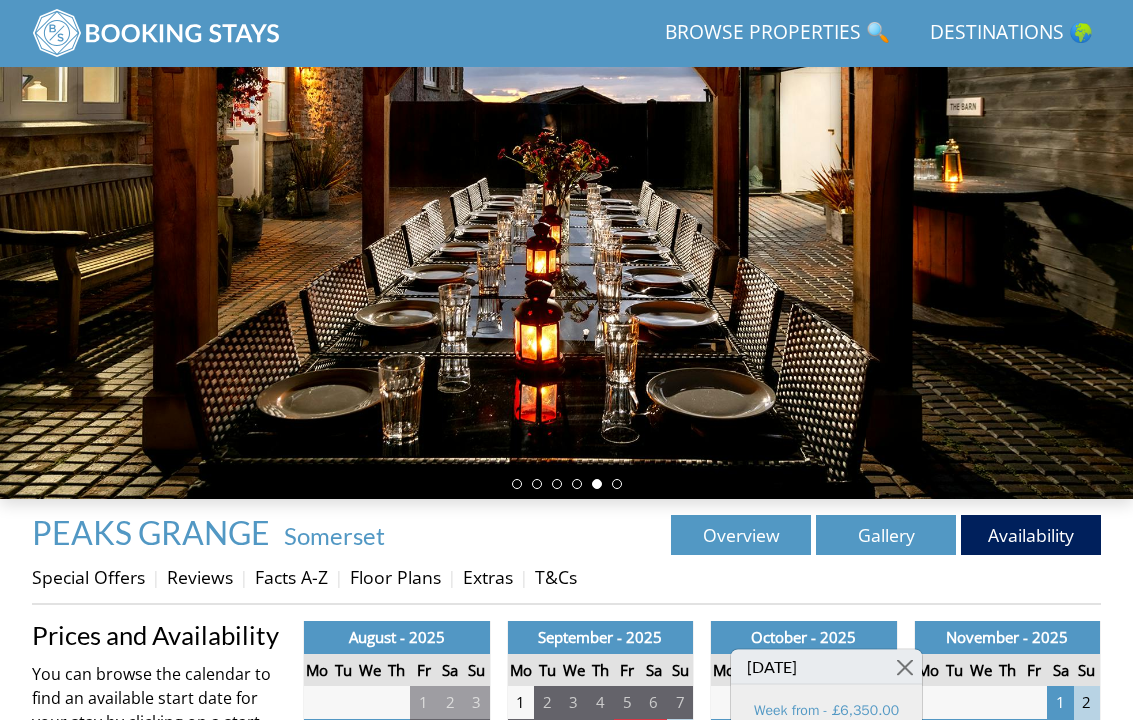 click on "Gallery" at bounding box center [886, 535] 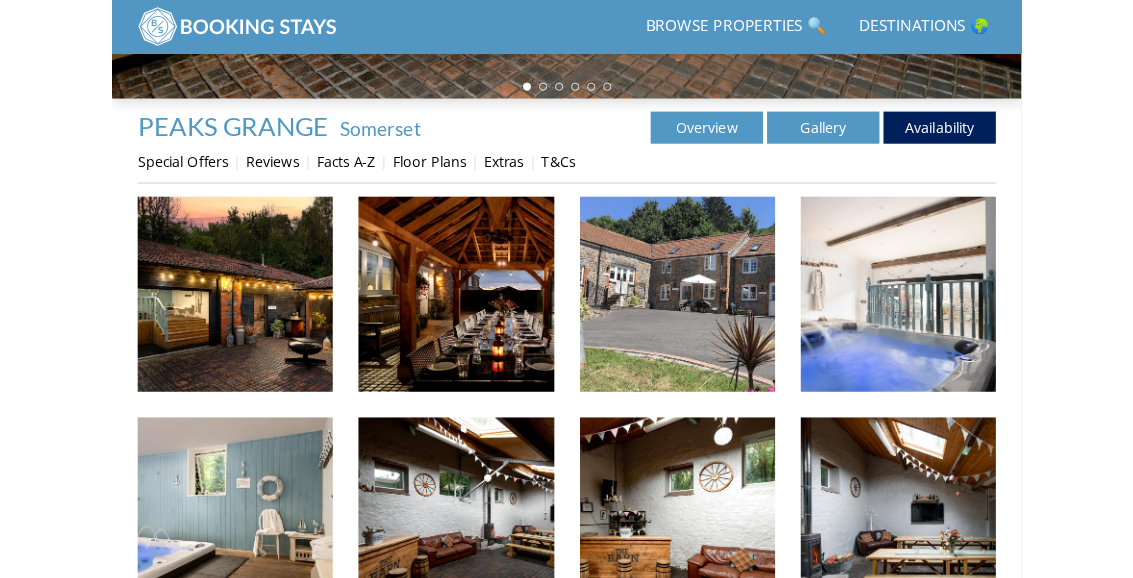 scroll, scrollTop: 568, scrollLeft: 0, axis: vertical 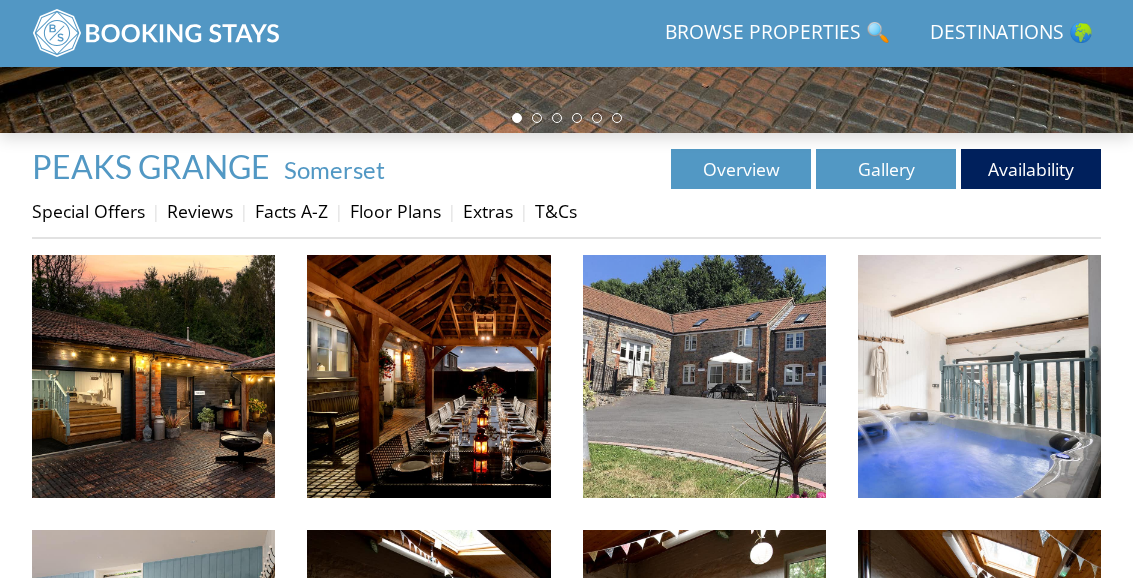 click on "Floor Plans" at bounding box center [395, 211] 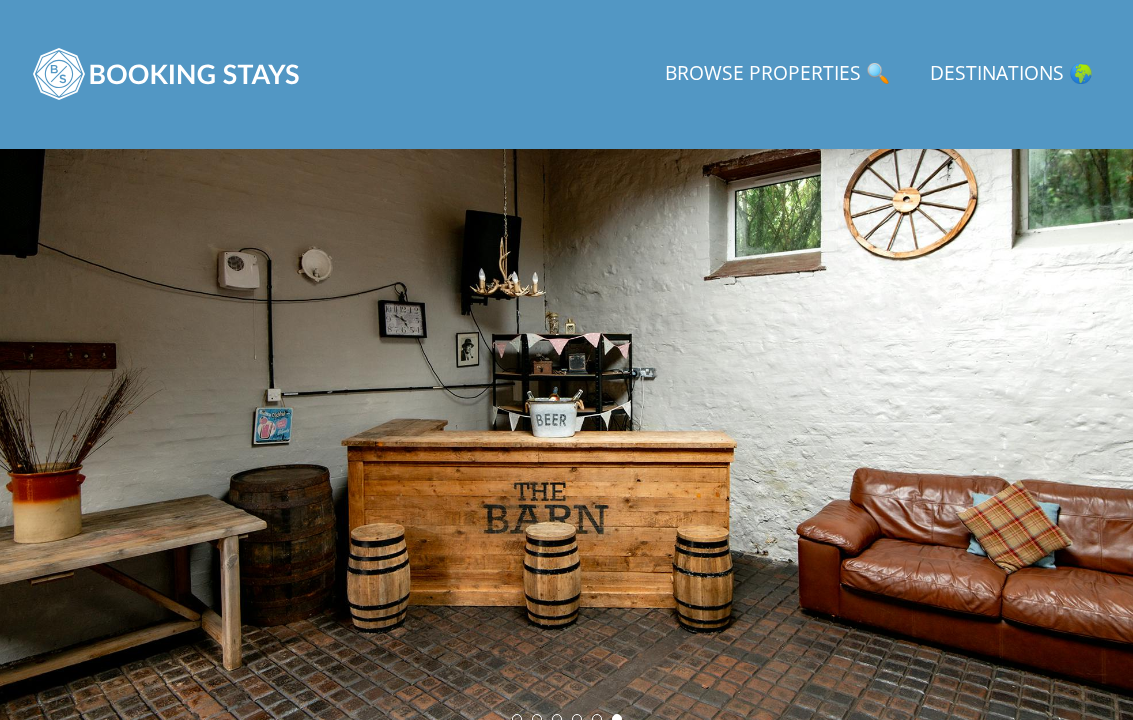 scroll, scrollTop: 51, scrollLeft: 0, axis: vertical 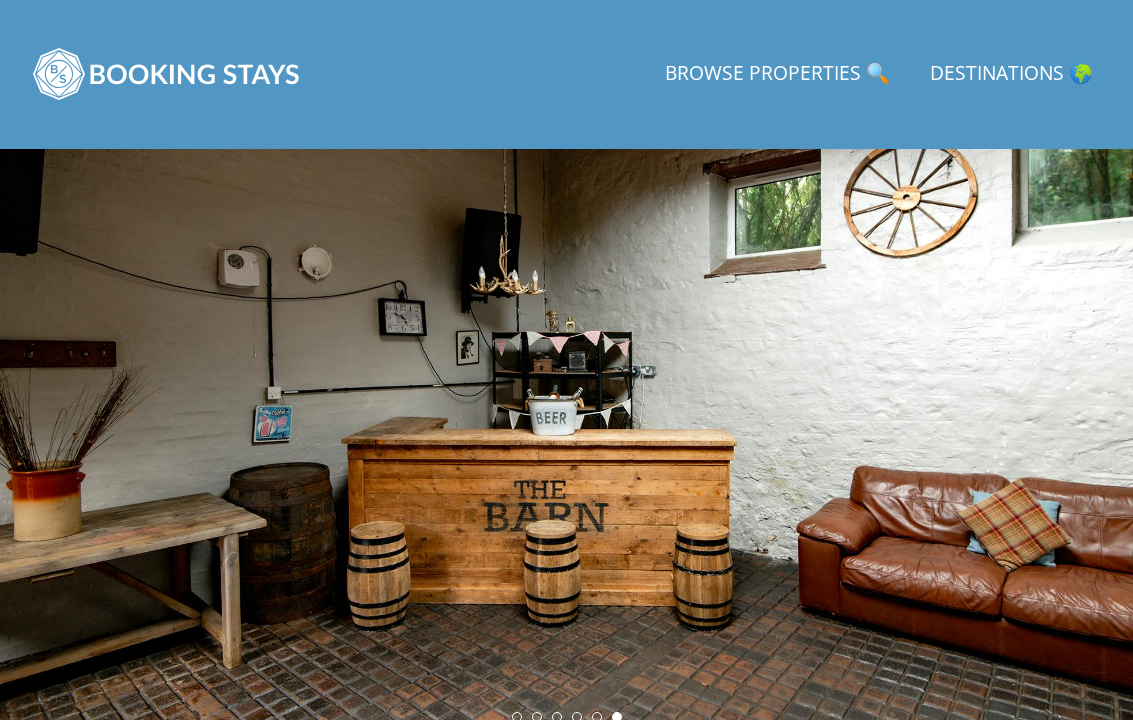click on "Browse Properties 🔍" at bounding box center (777, 74) 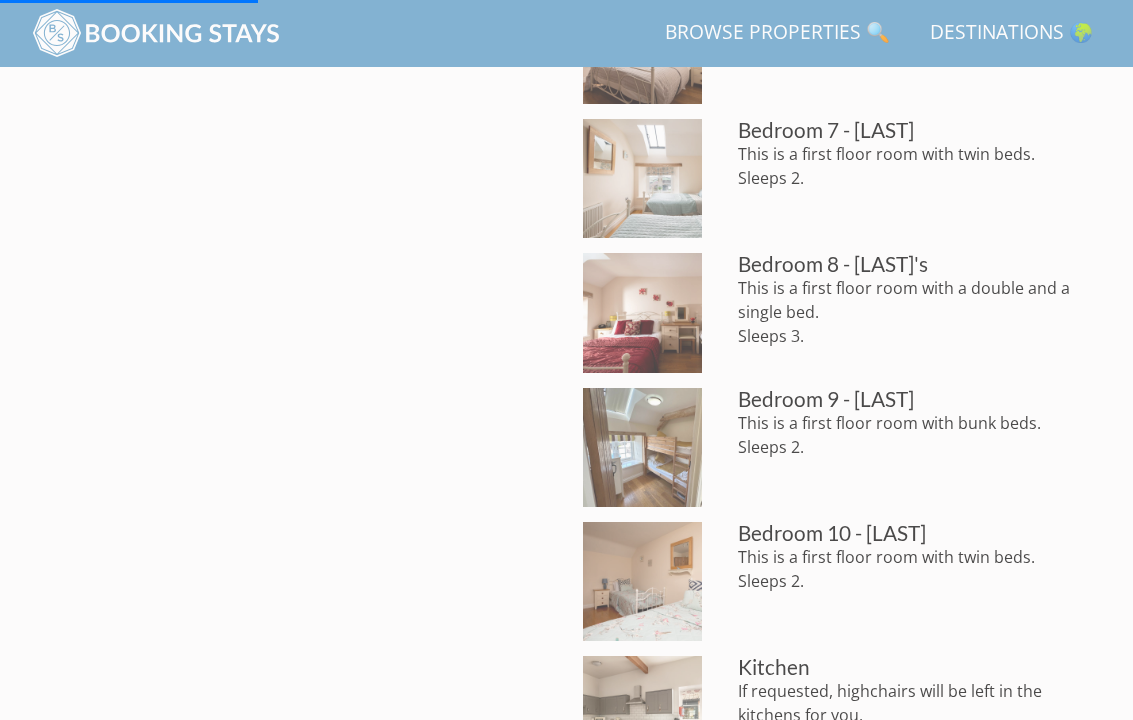 scroll, scrollTop: 1743, scrollLeft: 0, axis: vertical 